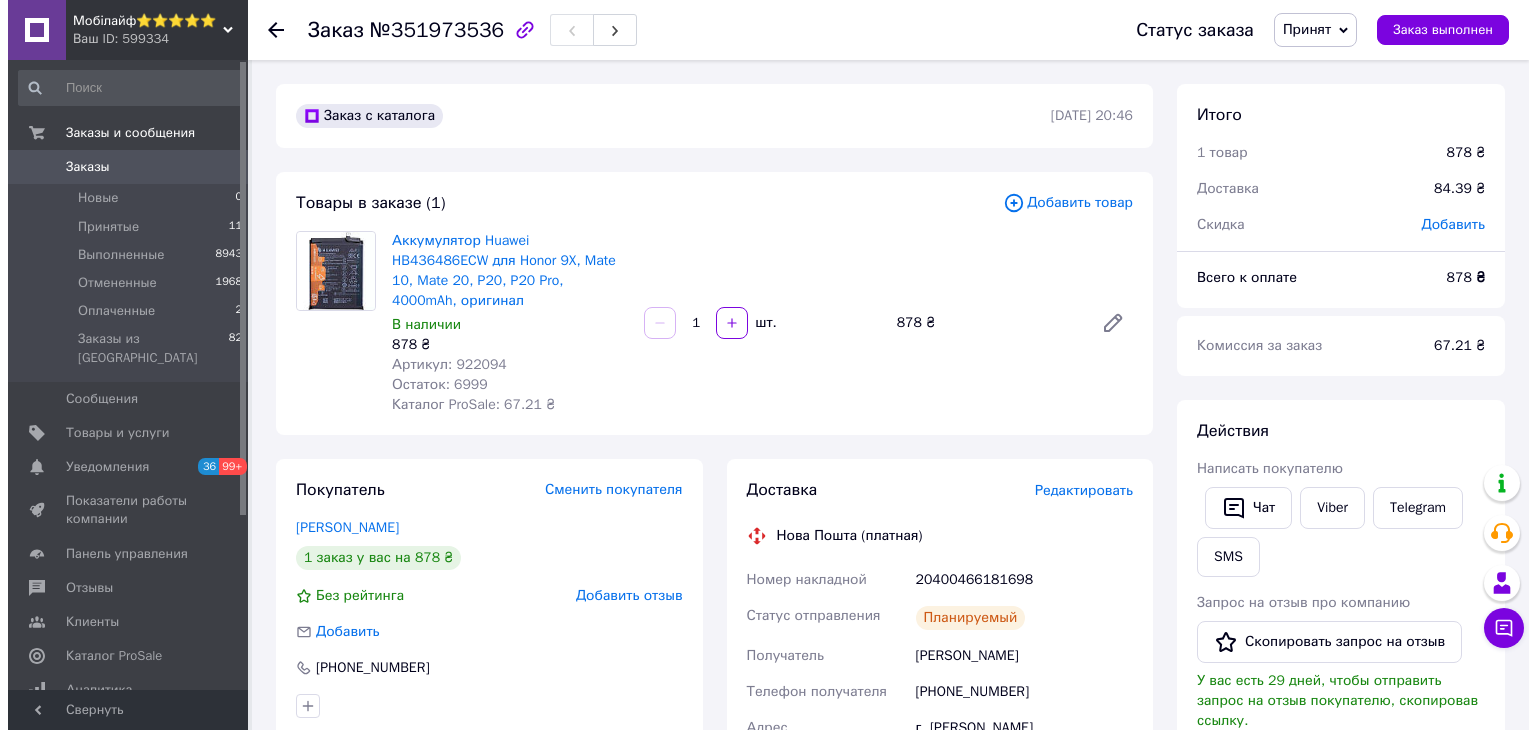 scroll, scrollTop: 0, scrollLeft: 0, axis: both 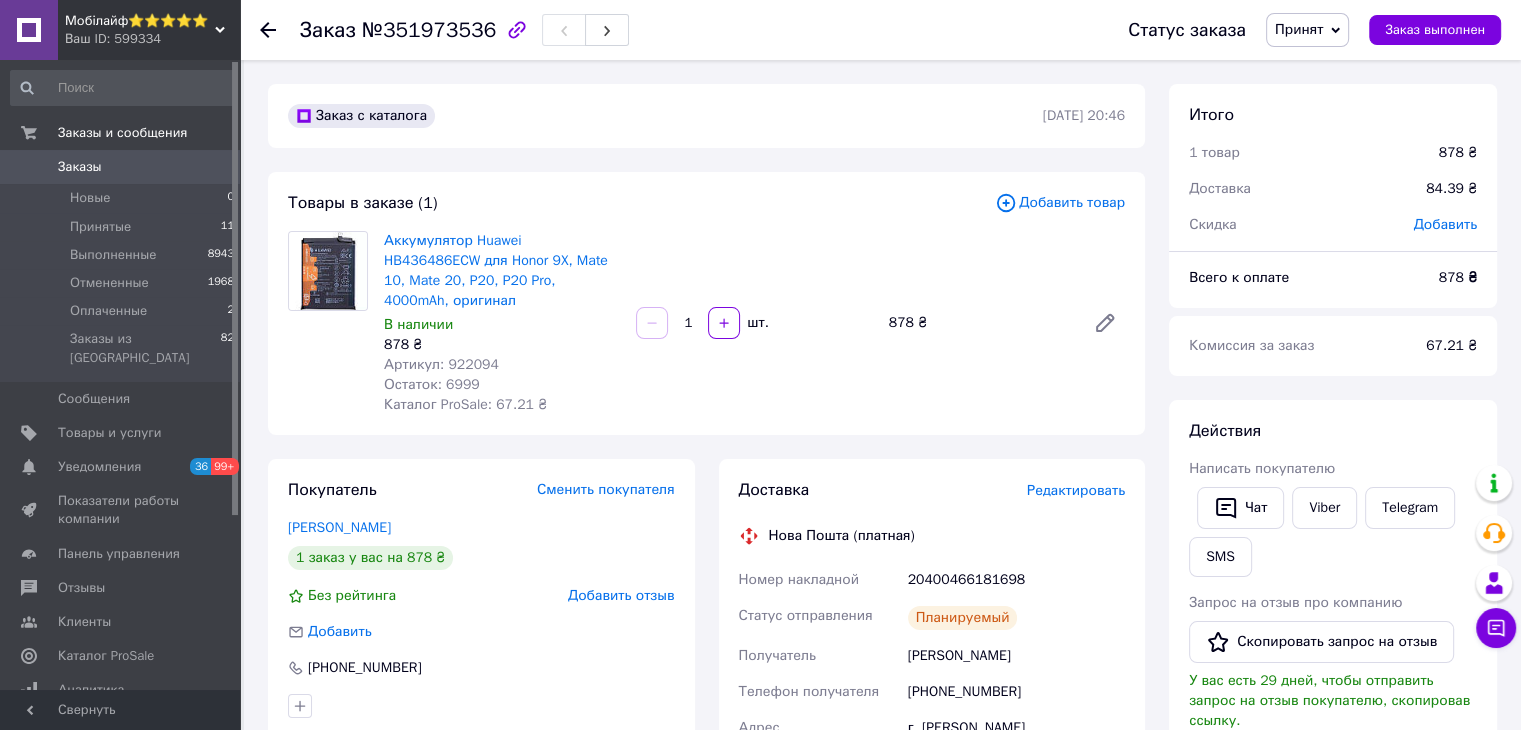 click on "Заказы" at bounding box center (121, 167) 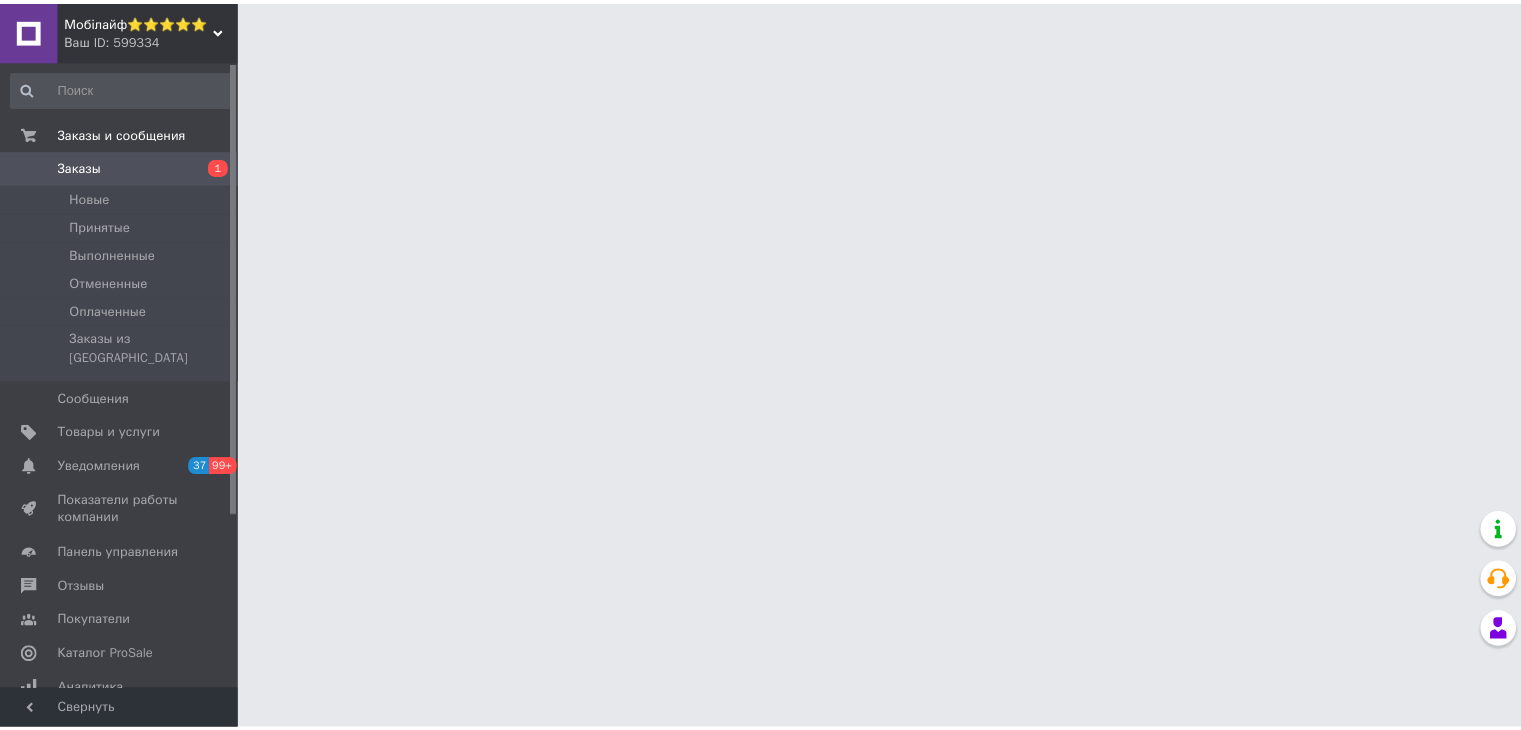 scroll, scrollTop: 0, scrollLeft: 0, axis: both 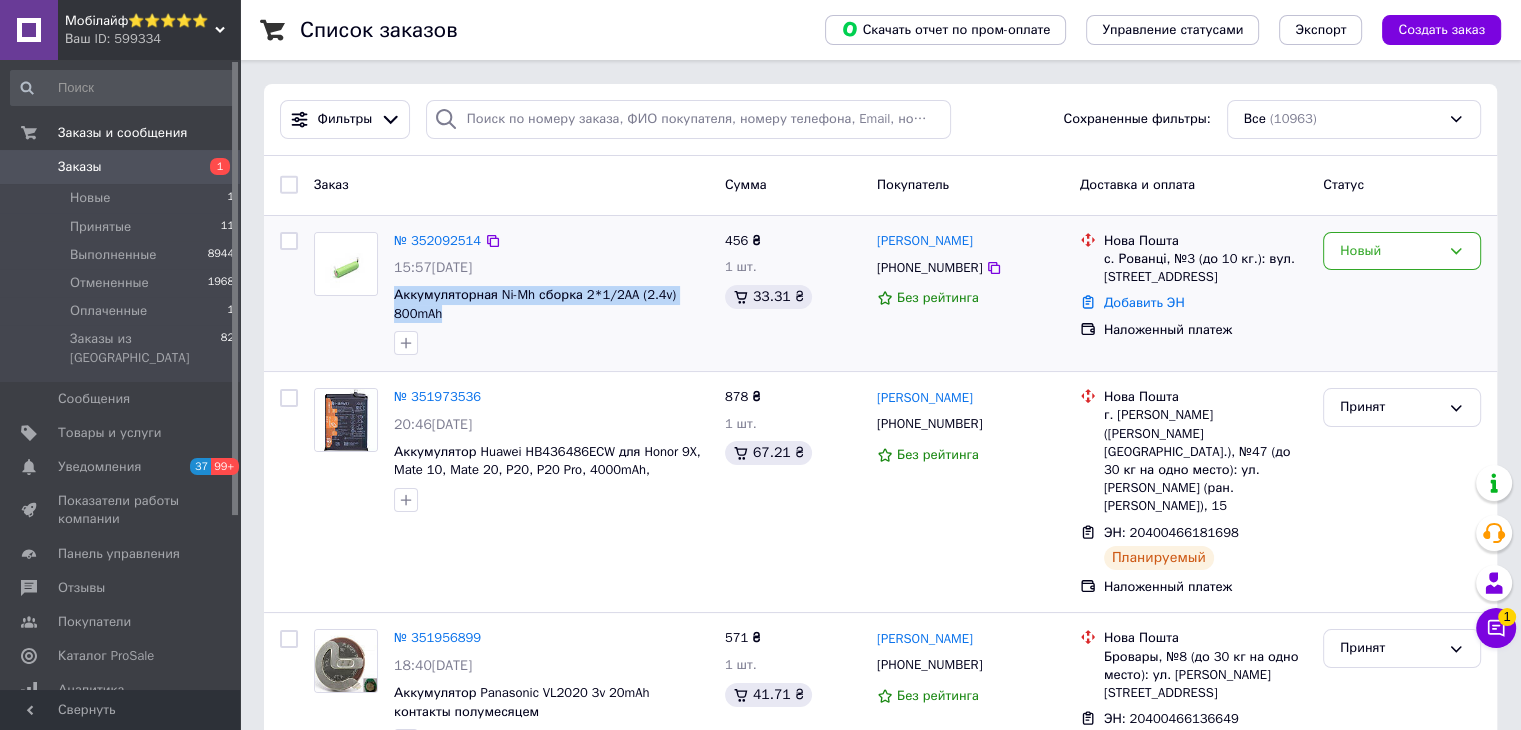 drag, startPoint x: 508, startPoint y: 317, endPoint x: 392, endPoint y: 295, distance: 118.06778 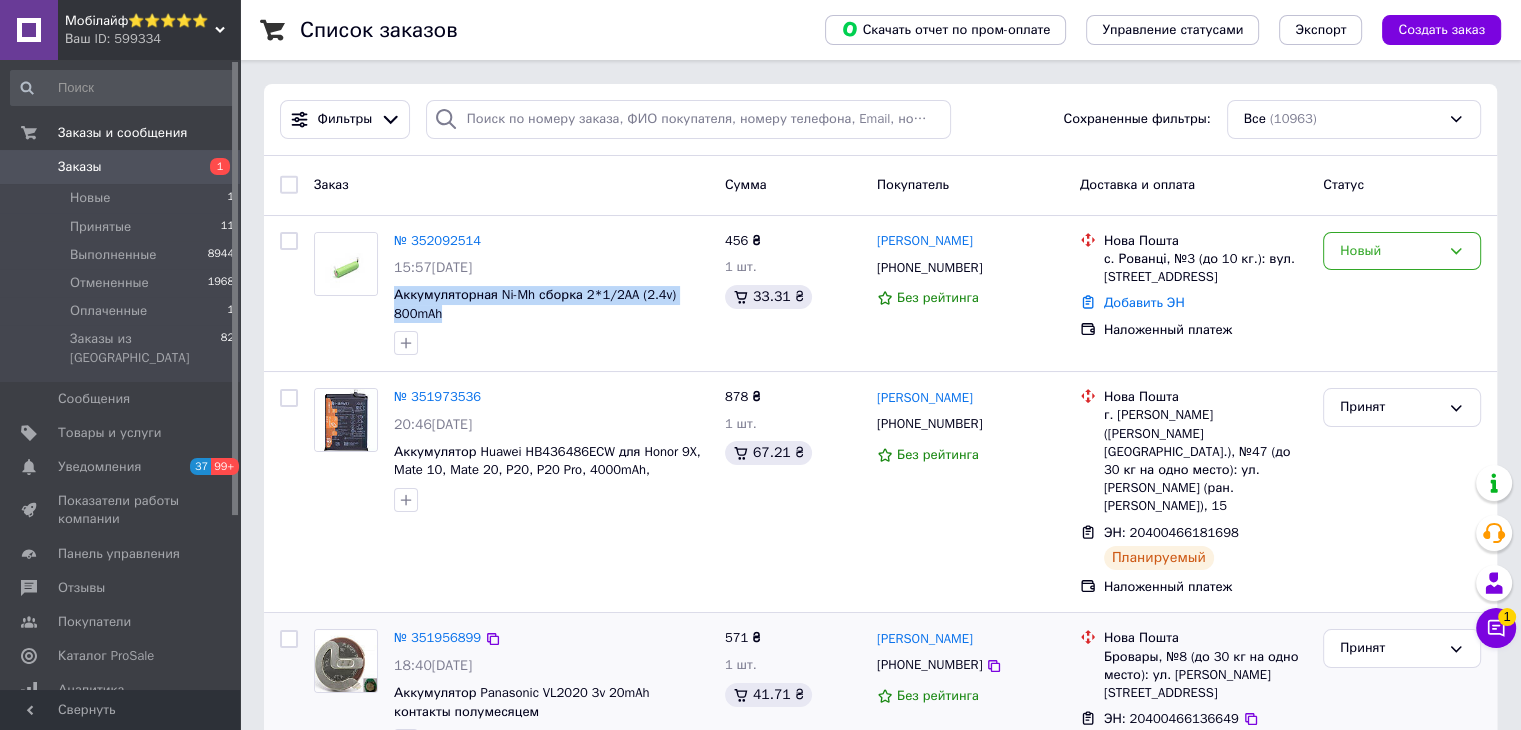 copy on "Аккумуляторная Ni-Mh сборка 2*1/2AA (2.4v) 800mAh" 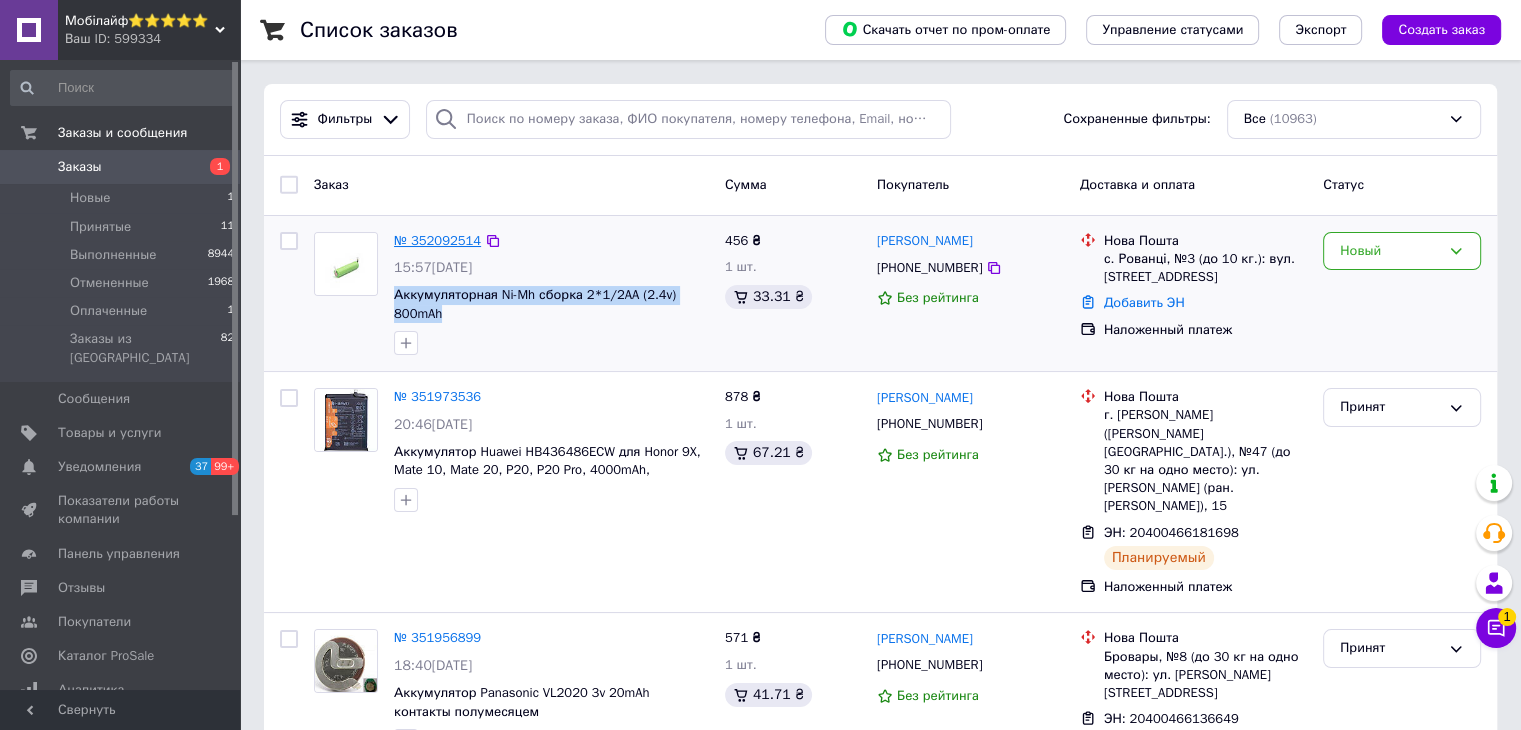 click on "№ 352092514" at bounding box center (437, 240) 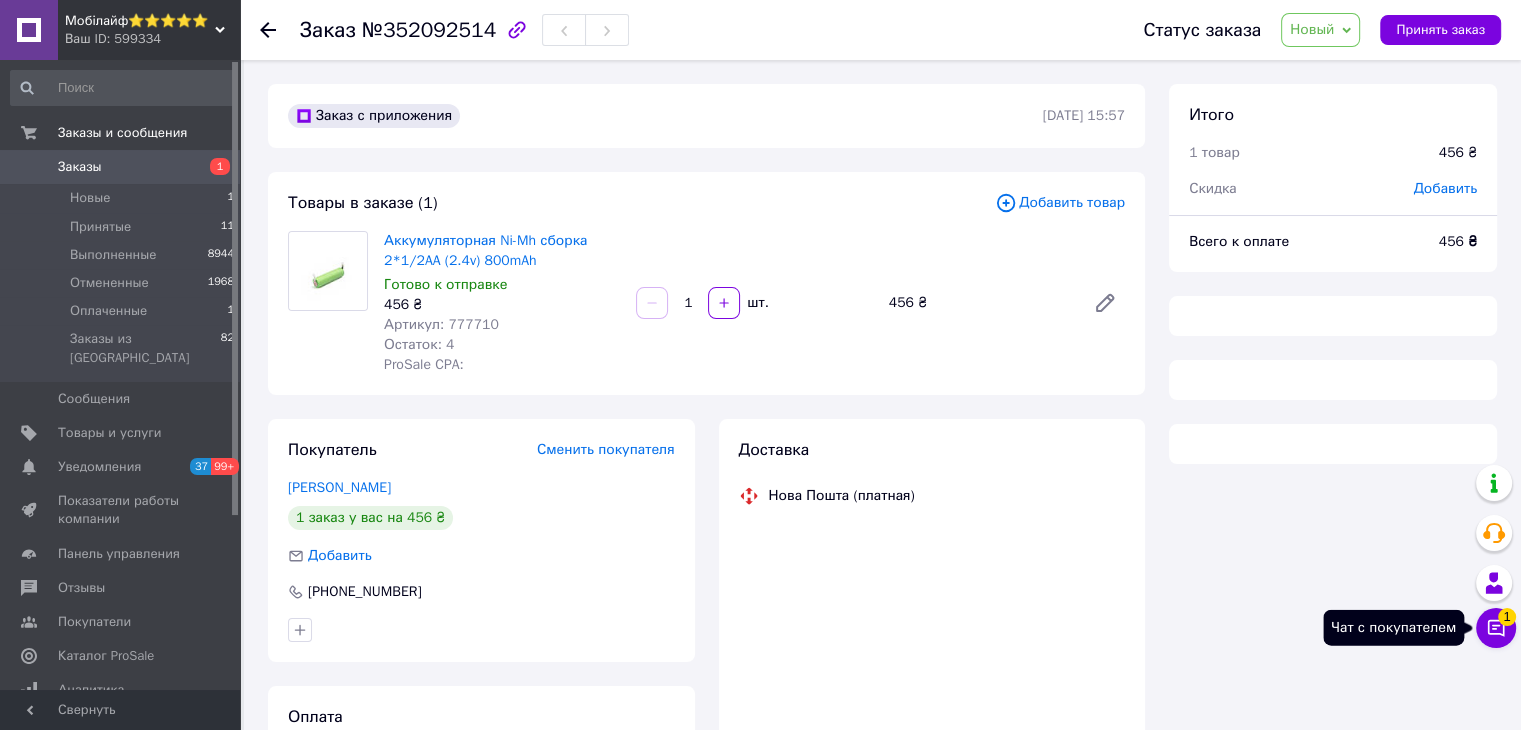 click on "Чат с покупателем 1" at bounding box center (1496, 628) 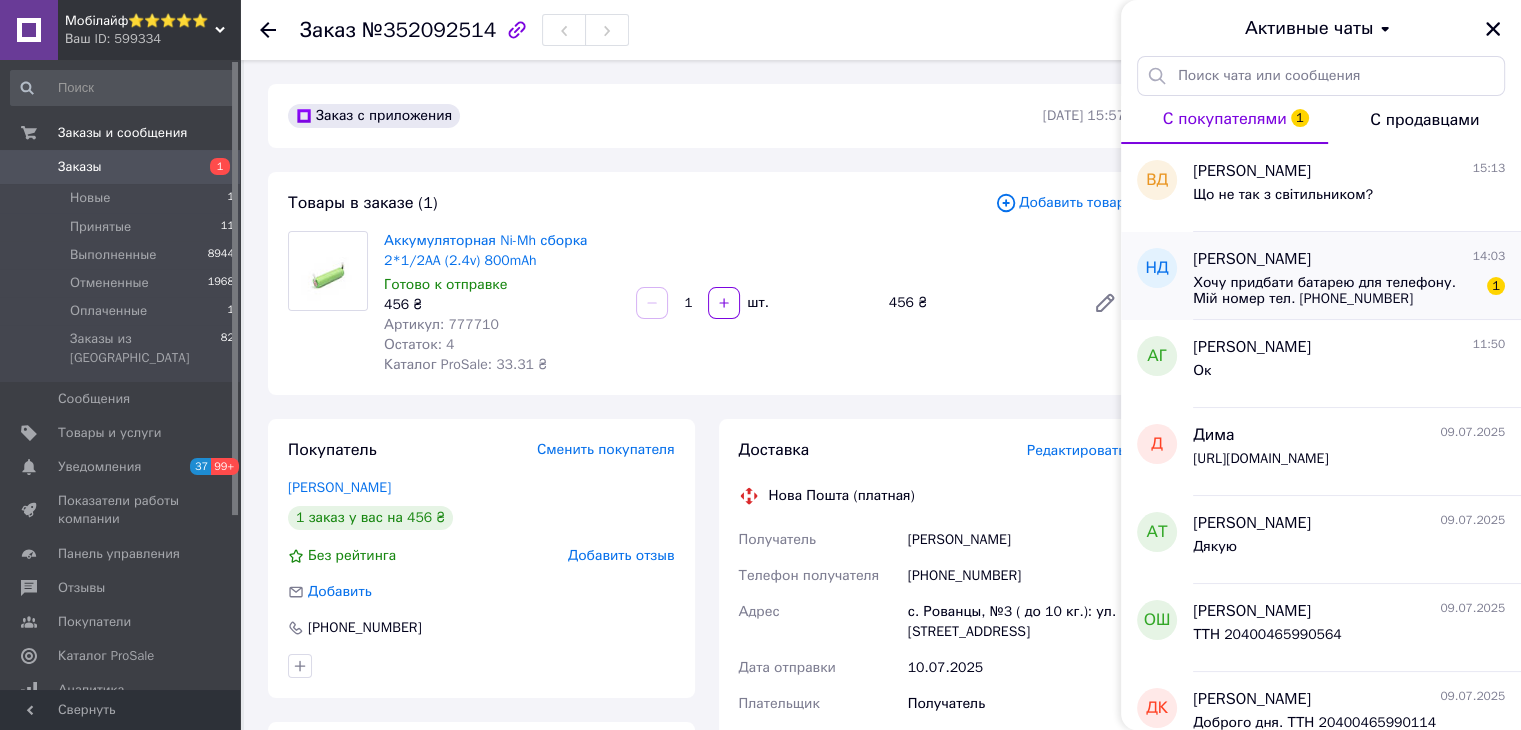 click on "Хочу придбати батарею для телефону. Мій номер тел. 0663698296" at bounding box center (1335, 291) 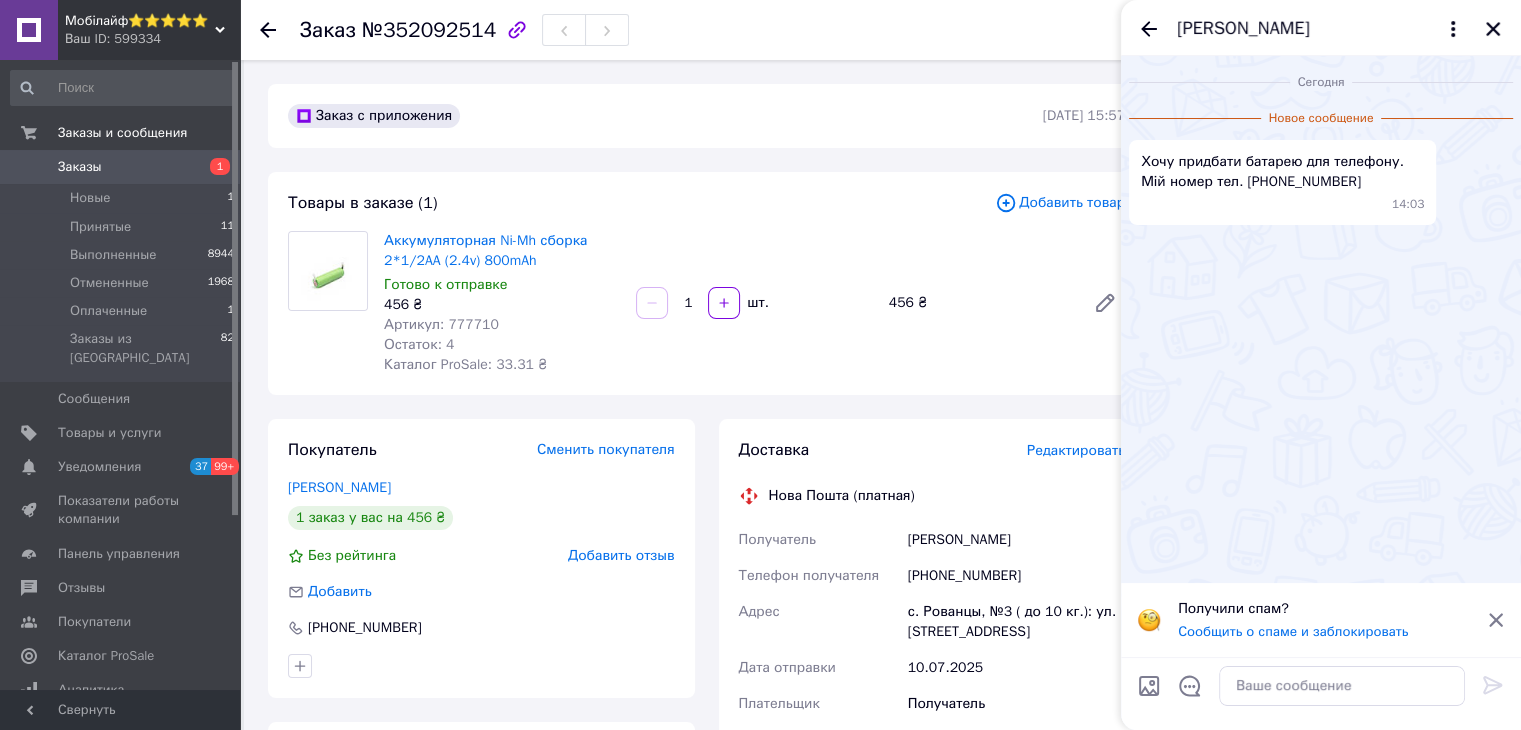 click on "Хочу придбати батарею для телефону. Мій номер тел. 0663698296" at bounding box center [1282, 172] 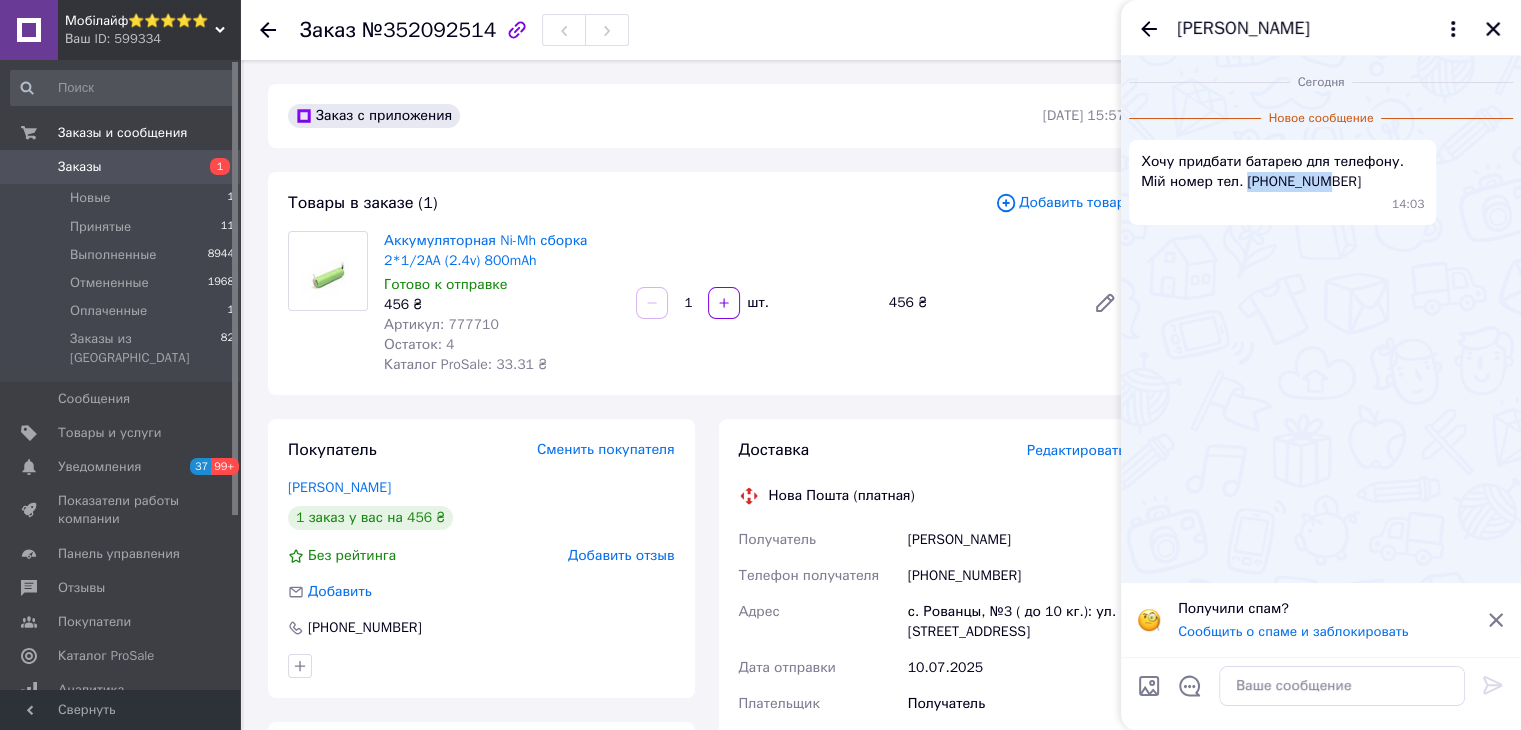 click on "Хочу придбати батарею для телефону. Мій номер тел. 0663698296" at bounding box center (1282, 172) 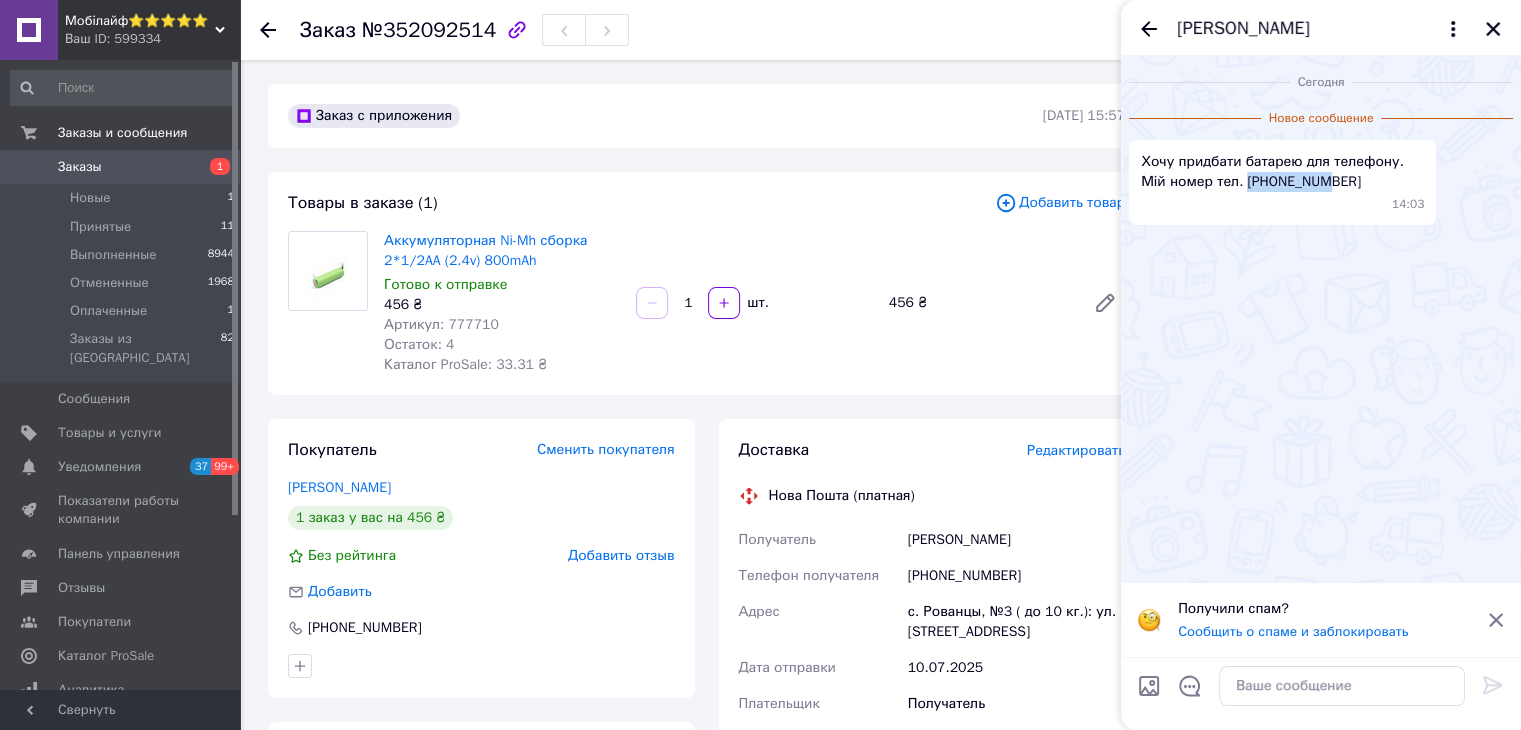 click on "Наталия Деркач" at bounding box center (1243, 29) 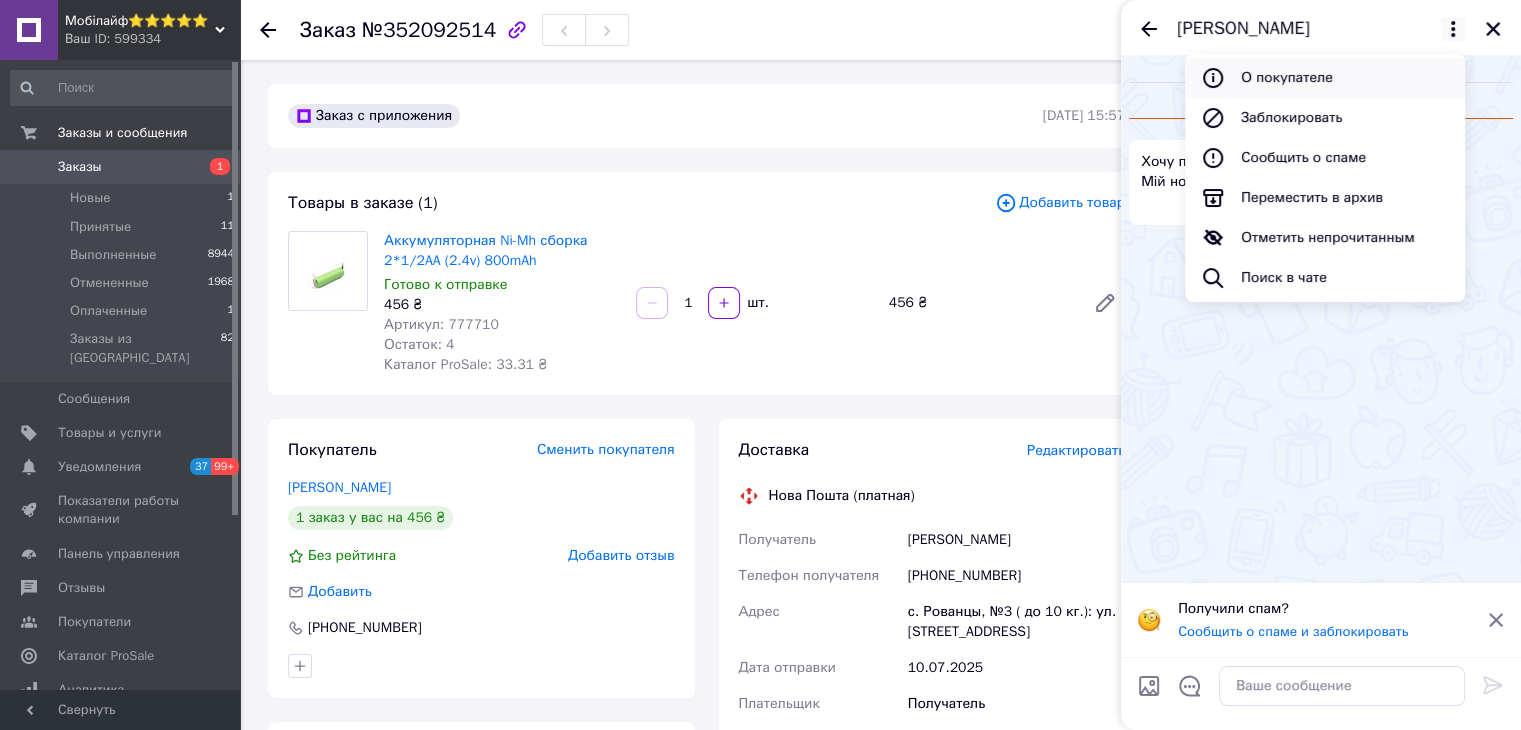 click on "О покупателе" at bounding box center [1325, 78] 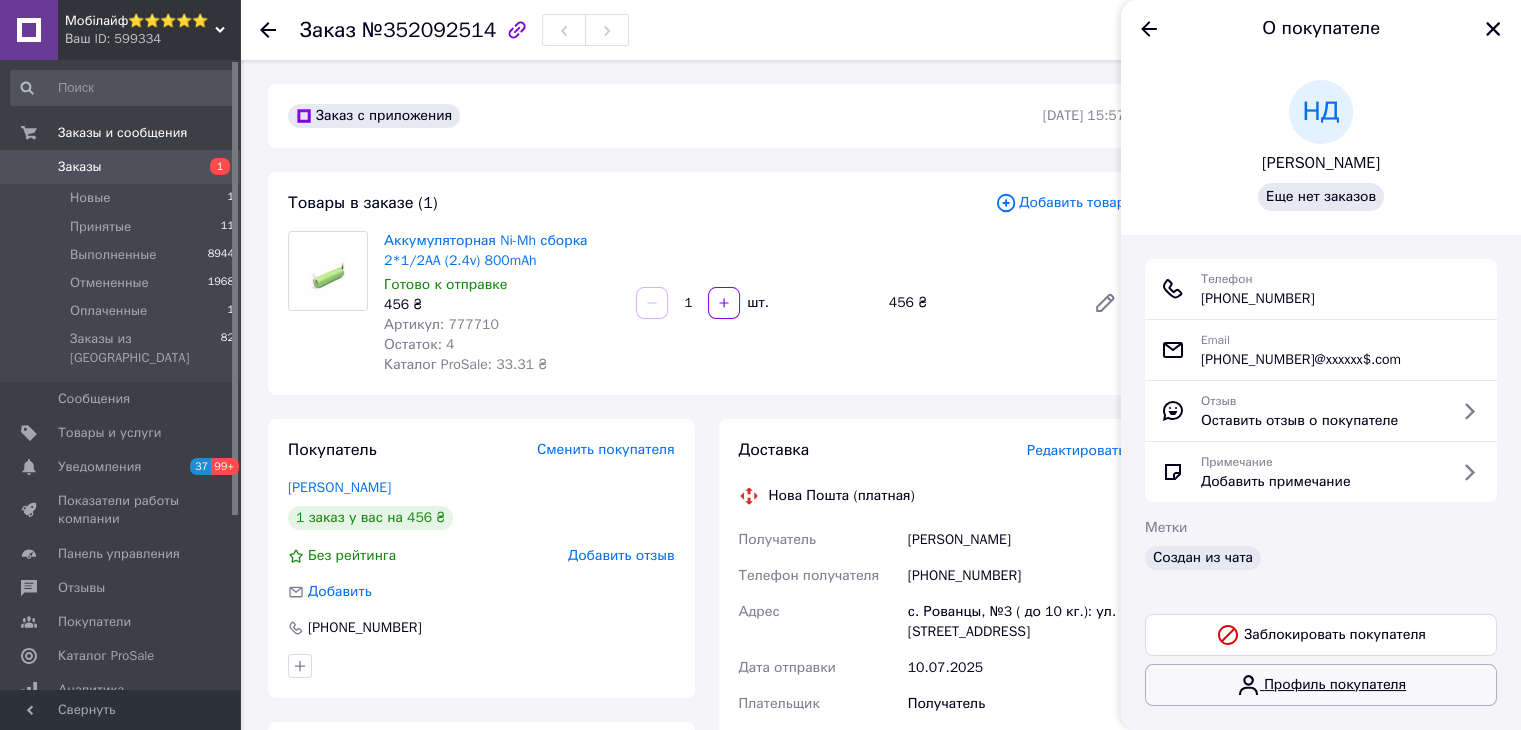click on "Профиль покупателя" at bounding box center [1321, 685] 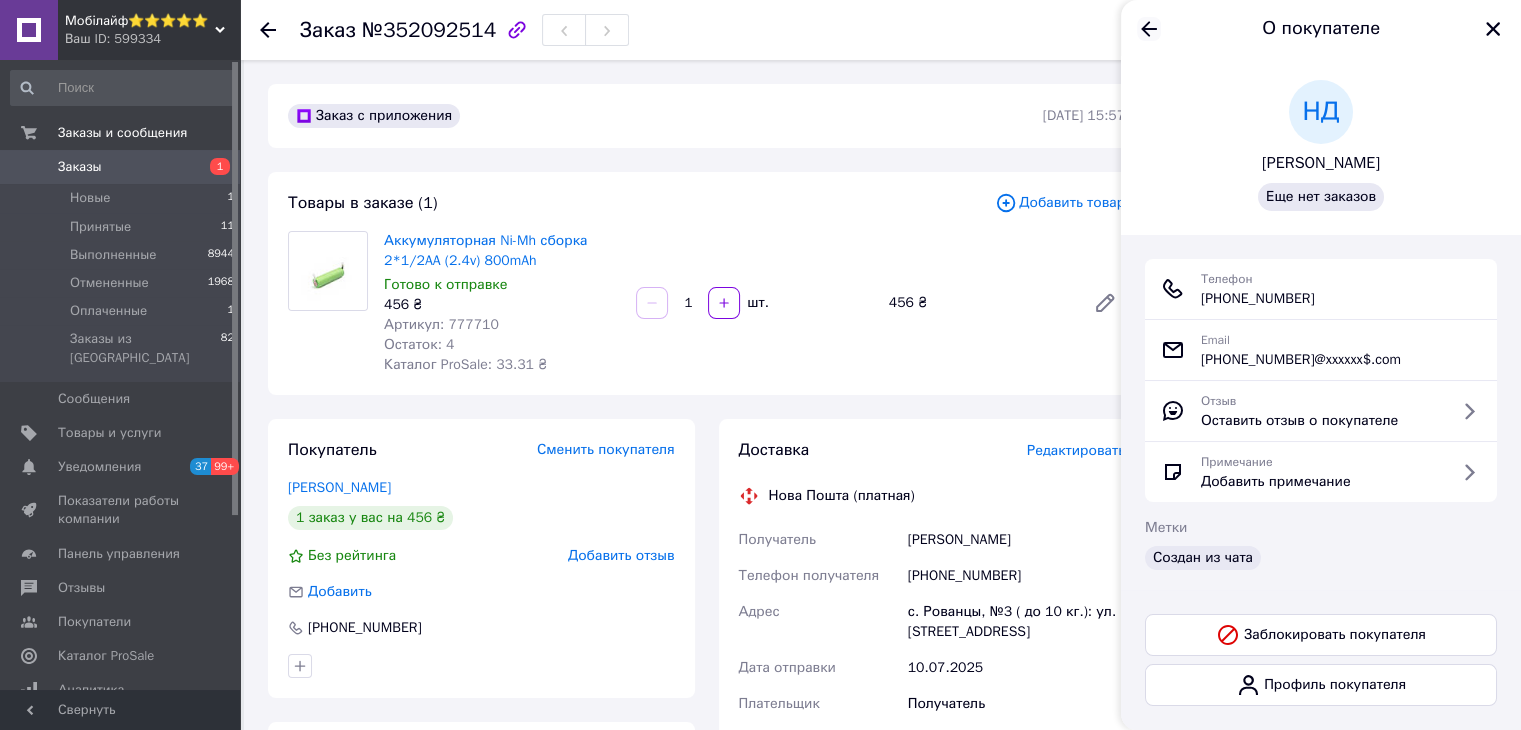 click 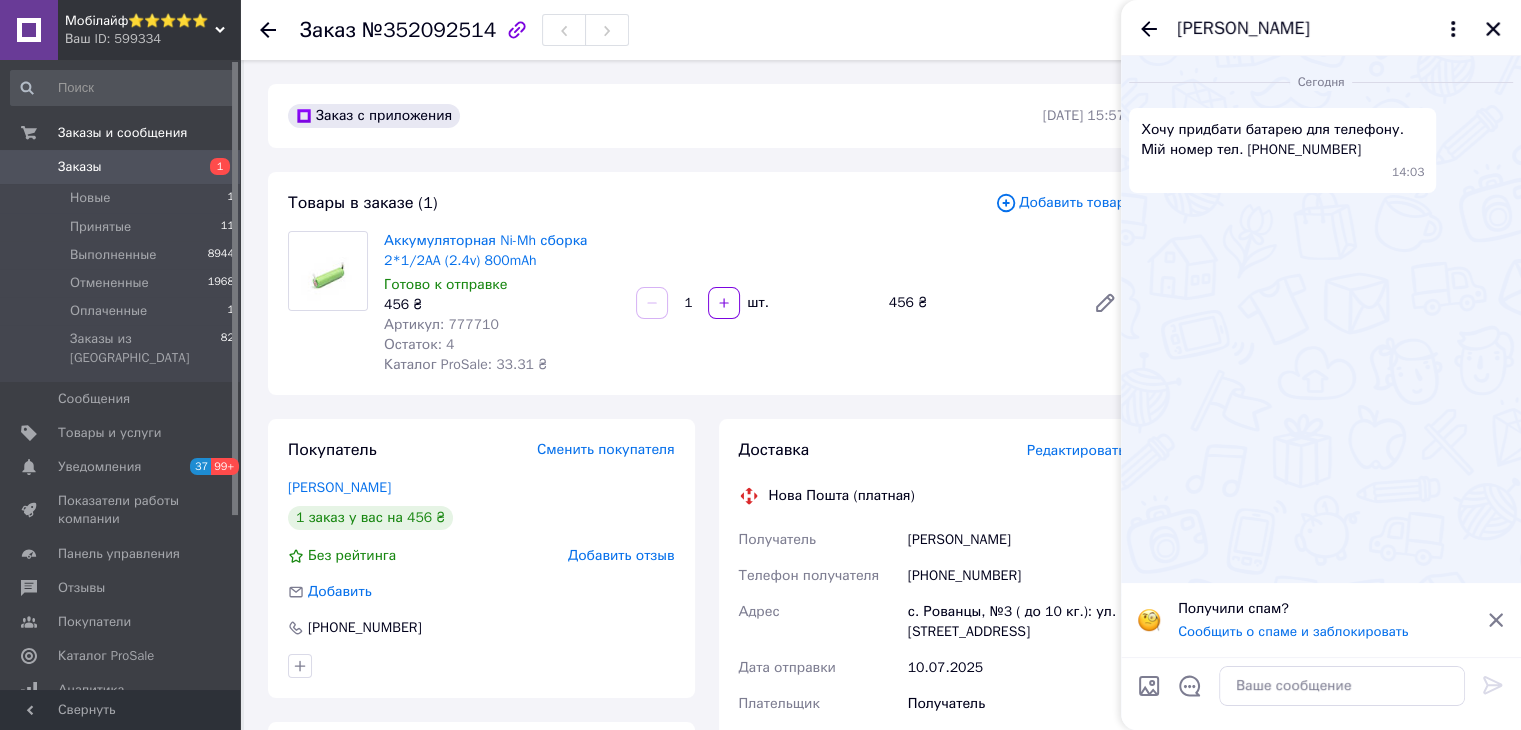click on "Сегодня Хочу придбати батарею для телефону. Мій номер тел. 0663698296 14:03" at bounding box center [1321, 319] 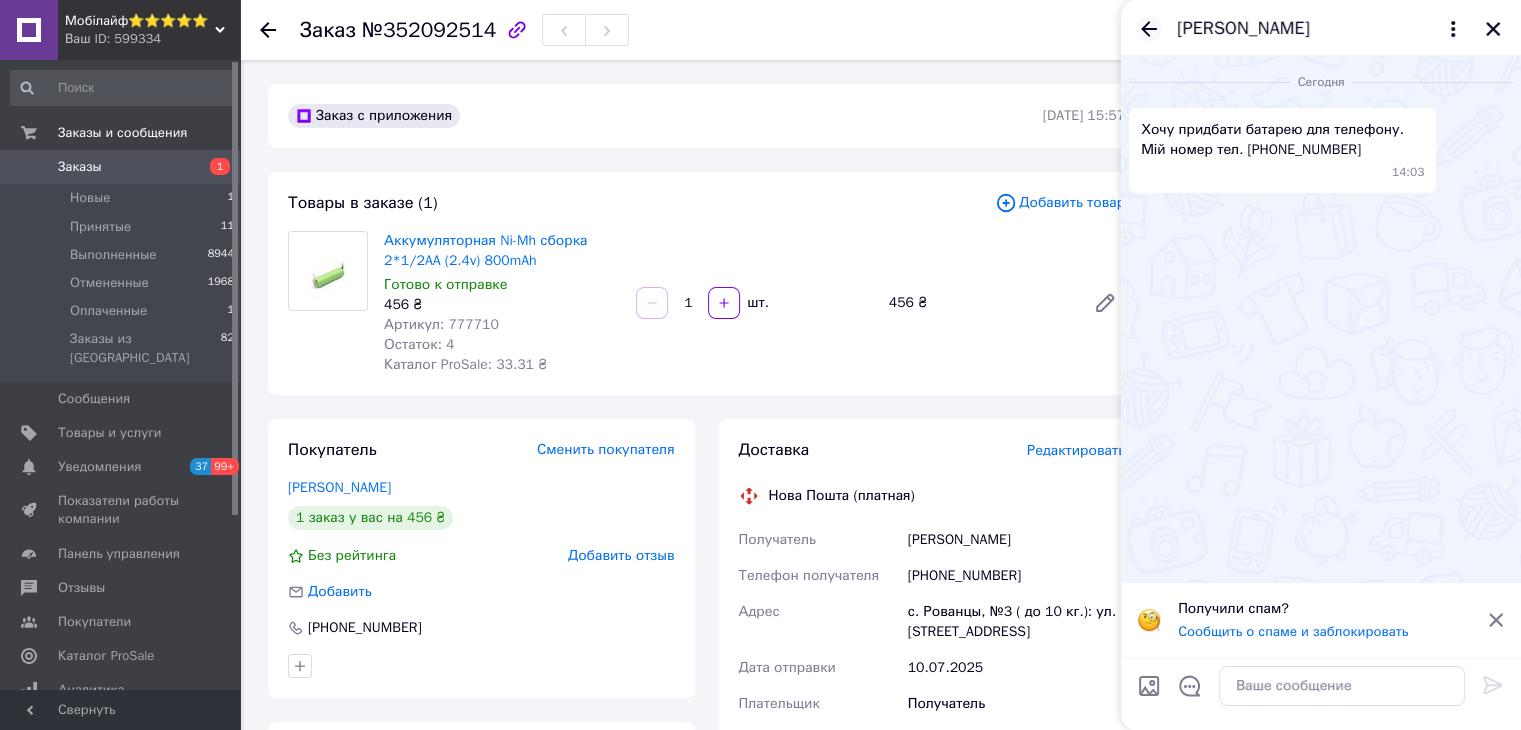 click 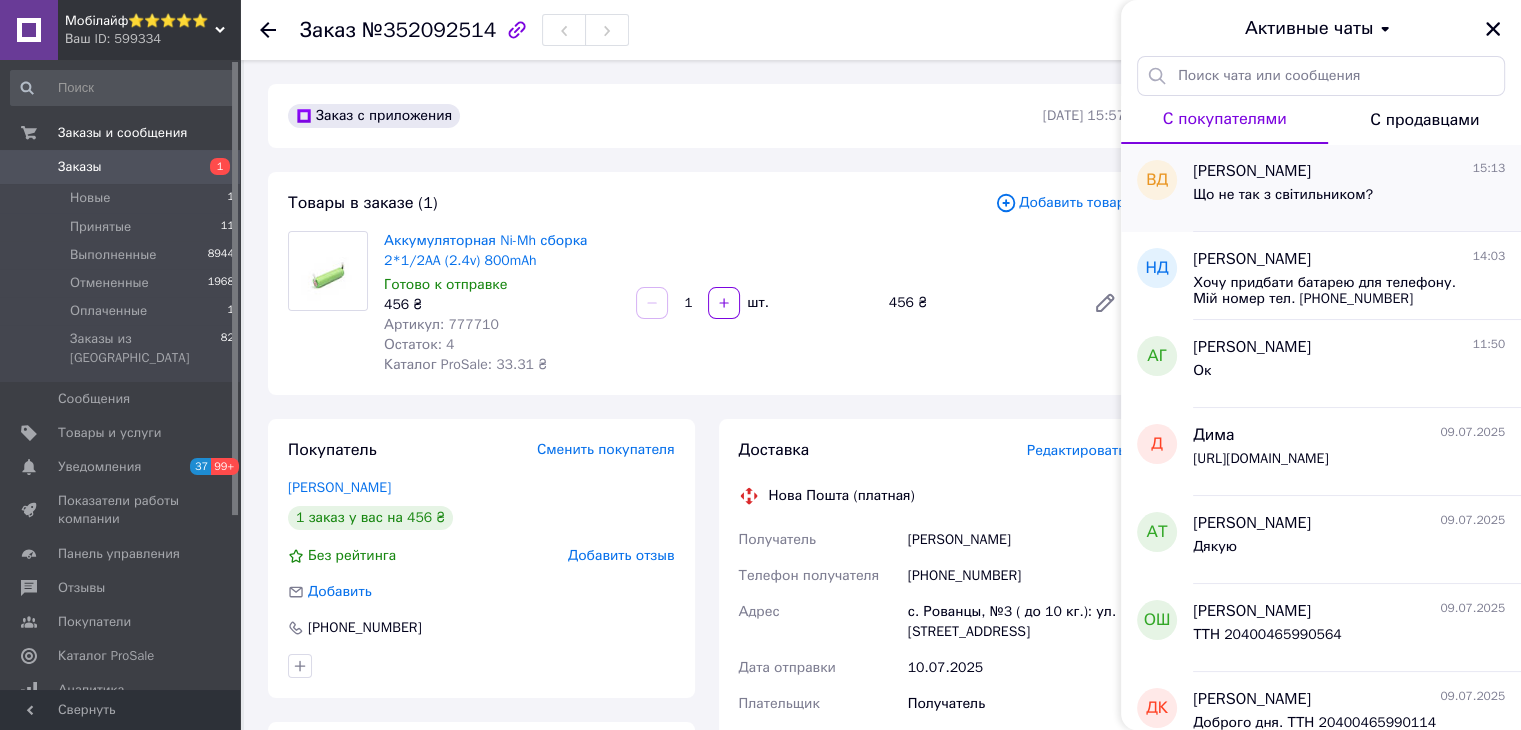 click on "Що не так з світильником?" at bounding box center [1349, 199] 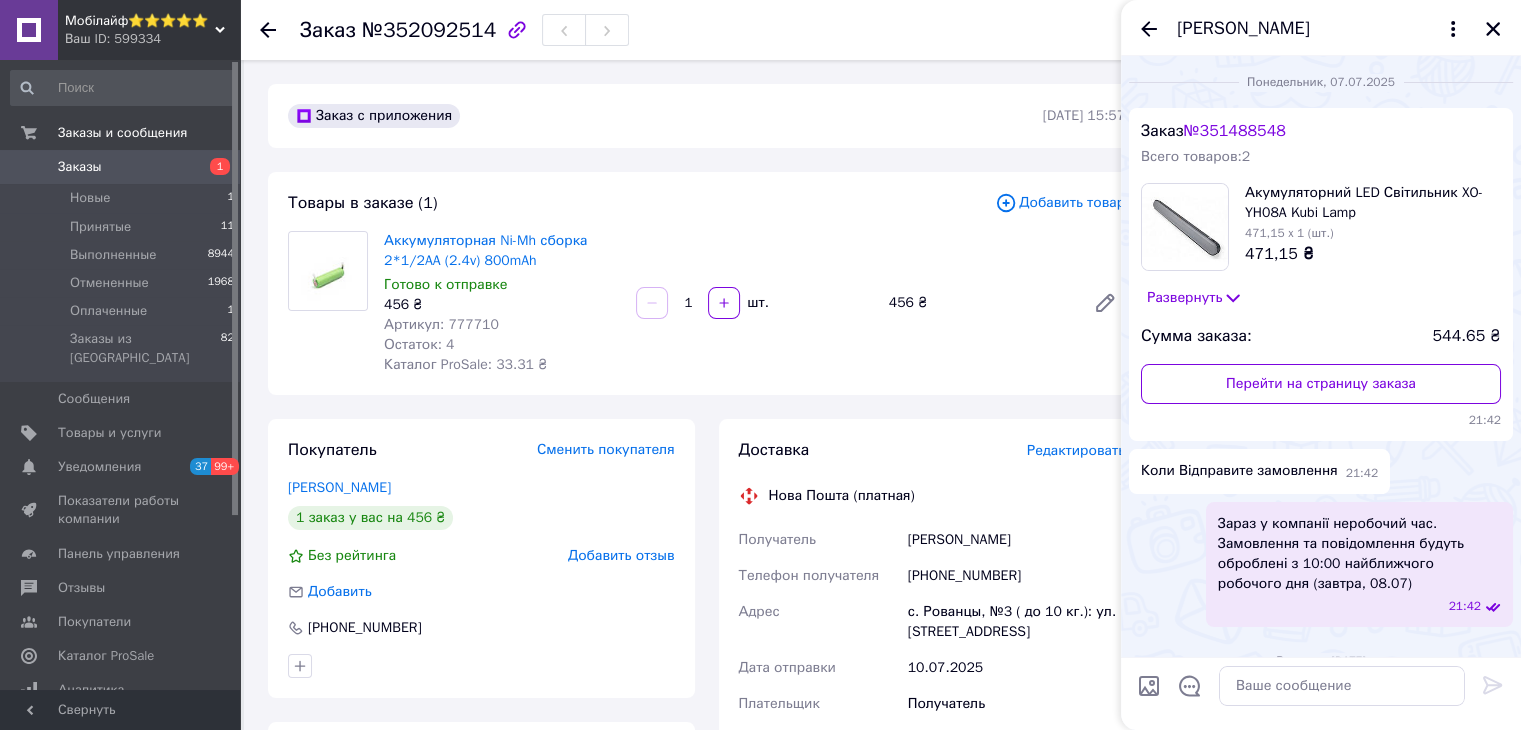scroll, scrollTop: 336, scrollLeft: 0, axis: vertical 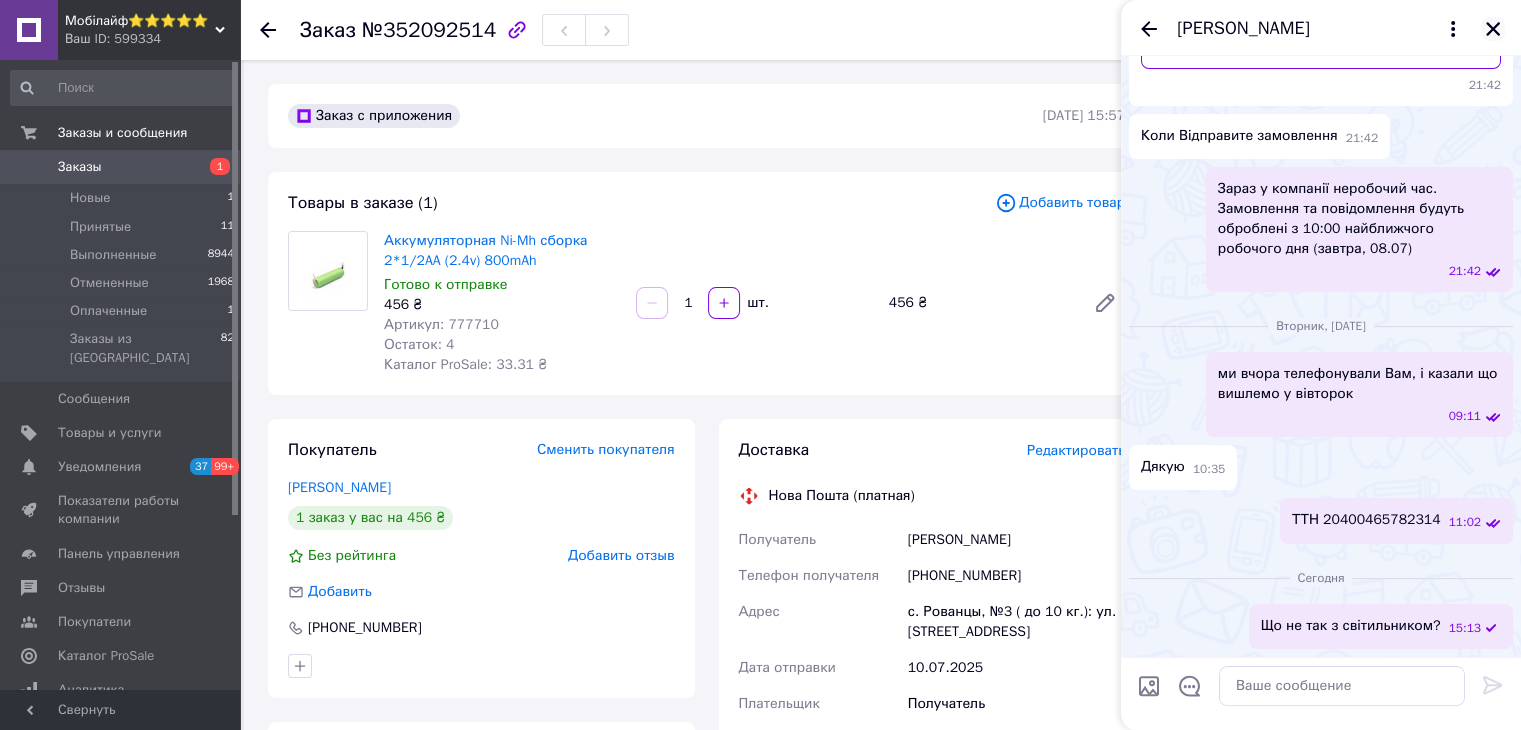 click 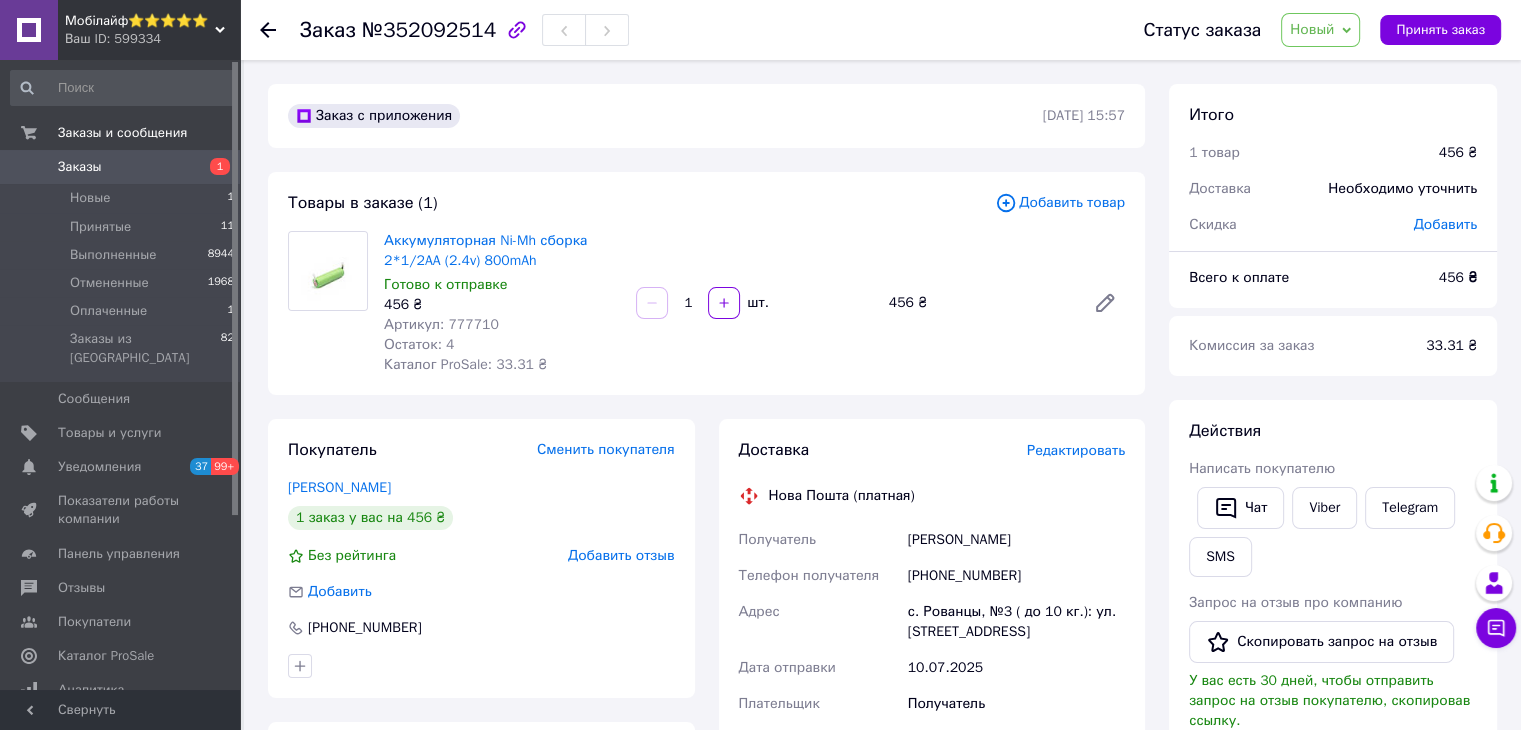 click on "Артикул: 777710" at bounding box center [441, 324] 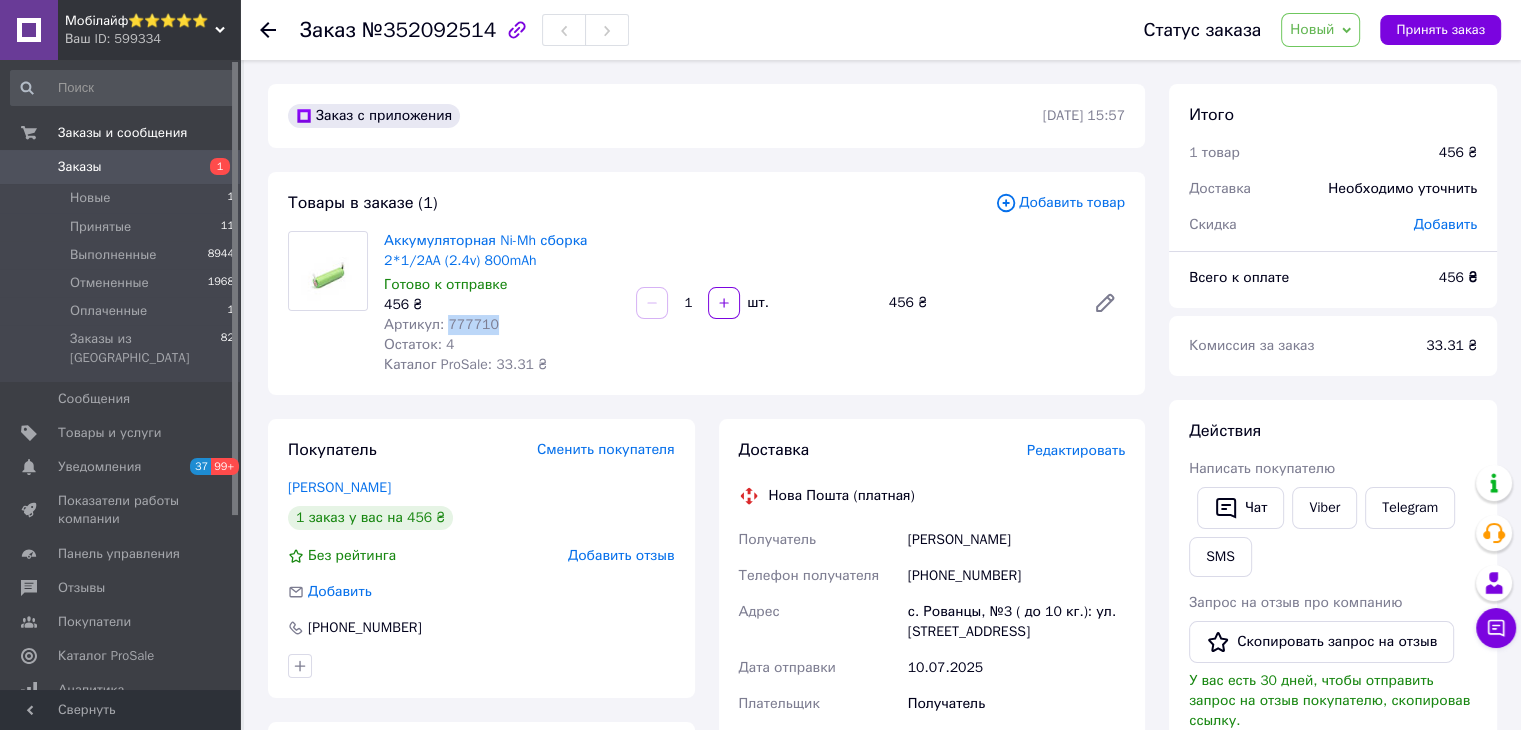 click on "Артикул: 777710" at bounding box center [441, 324] 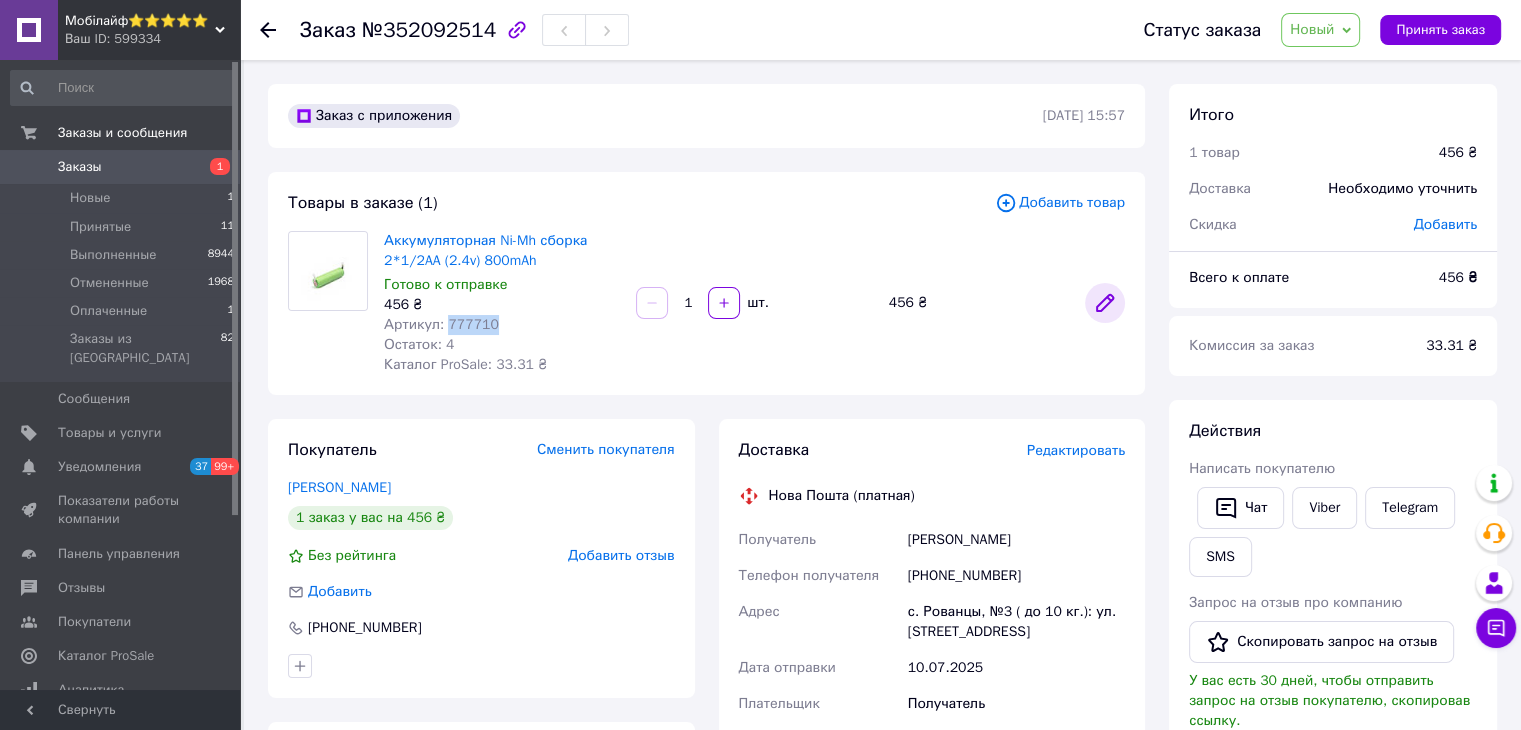 click 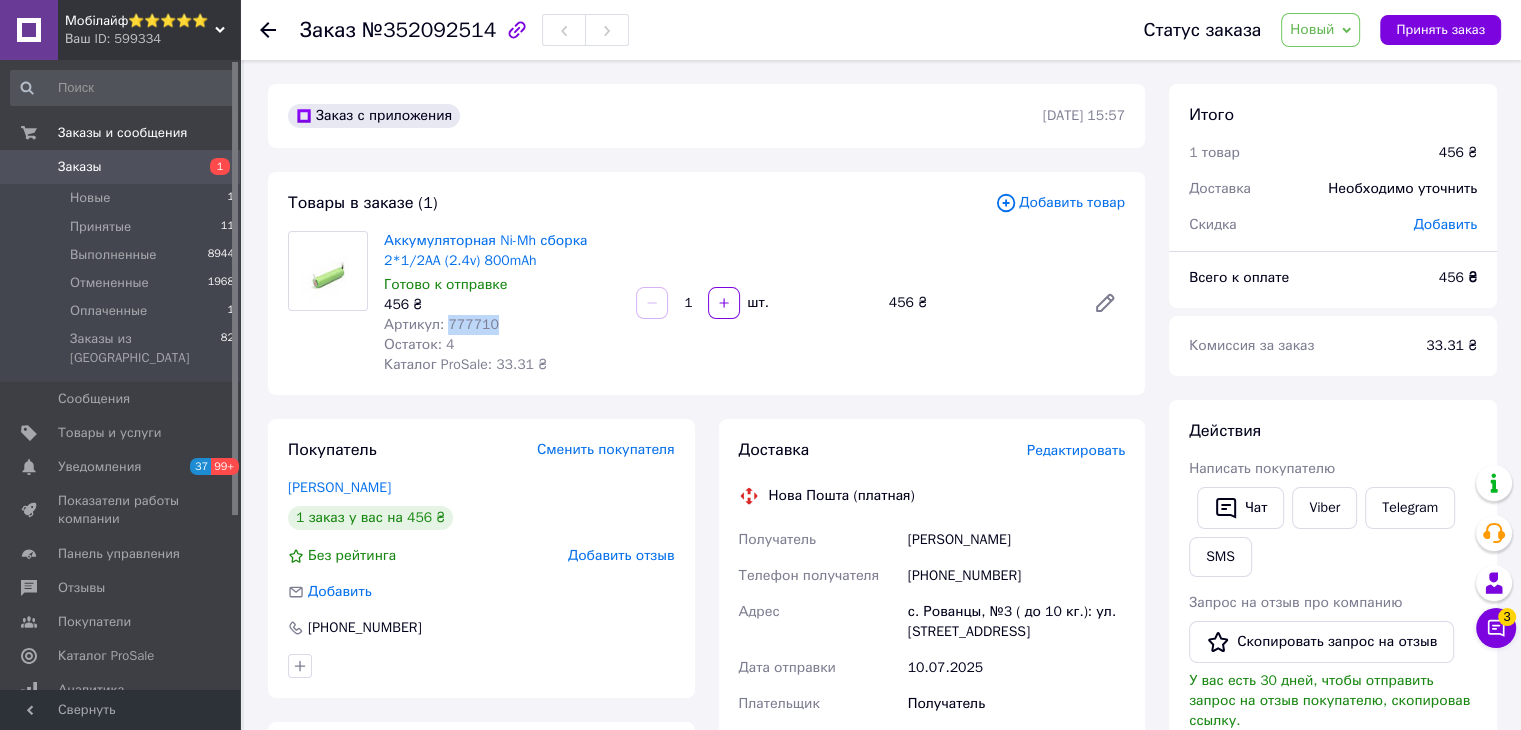 click on "Чат с покупателем 3" at bounding box center (1496, 628) 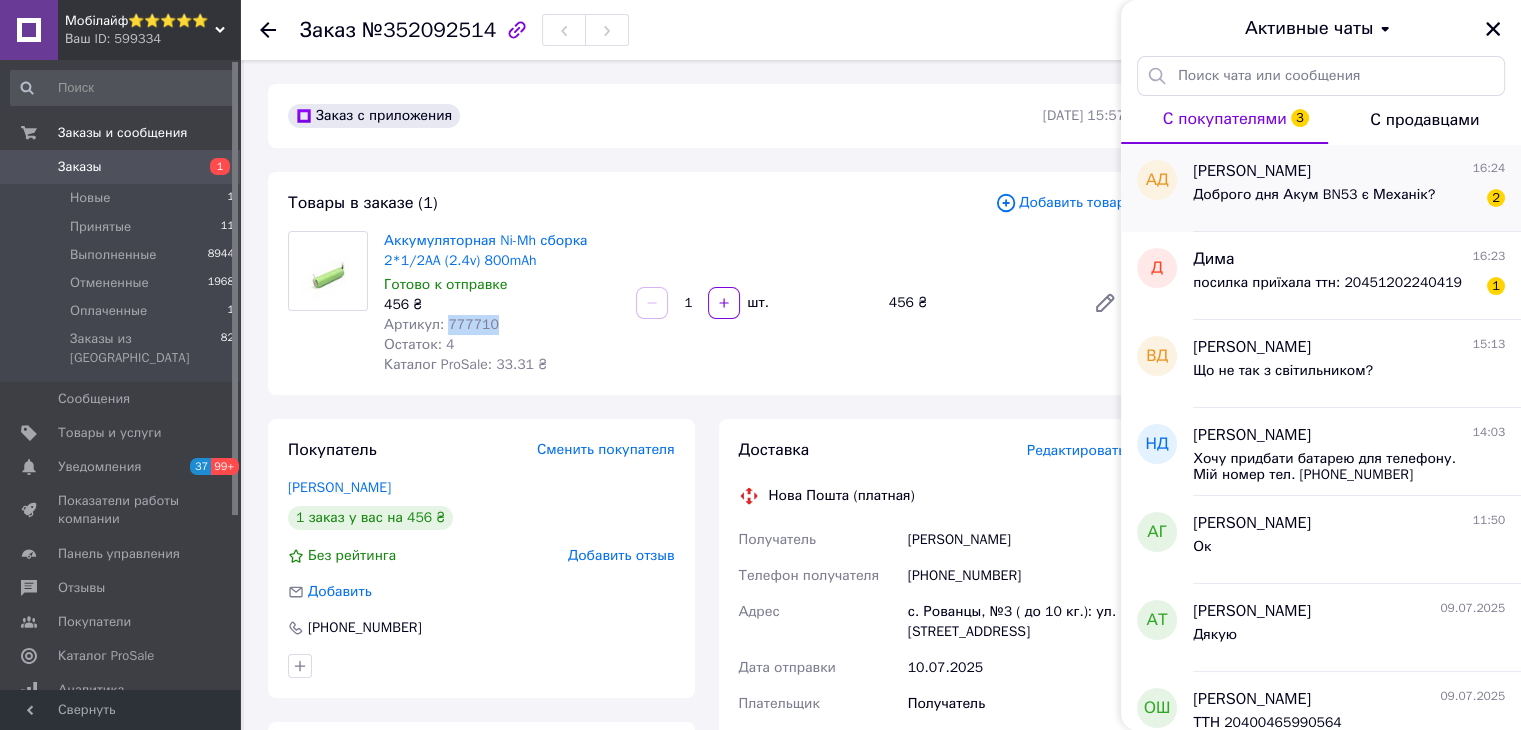 click on "Доброго дня
Акум BN53 є Механік?" at bounding box center [1314, 195] 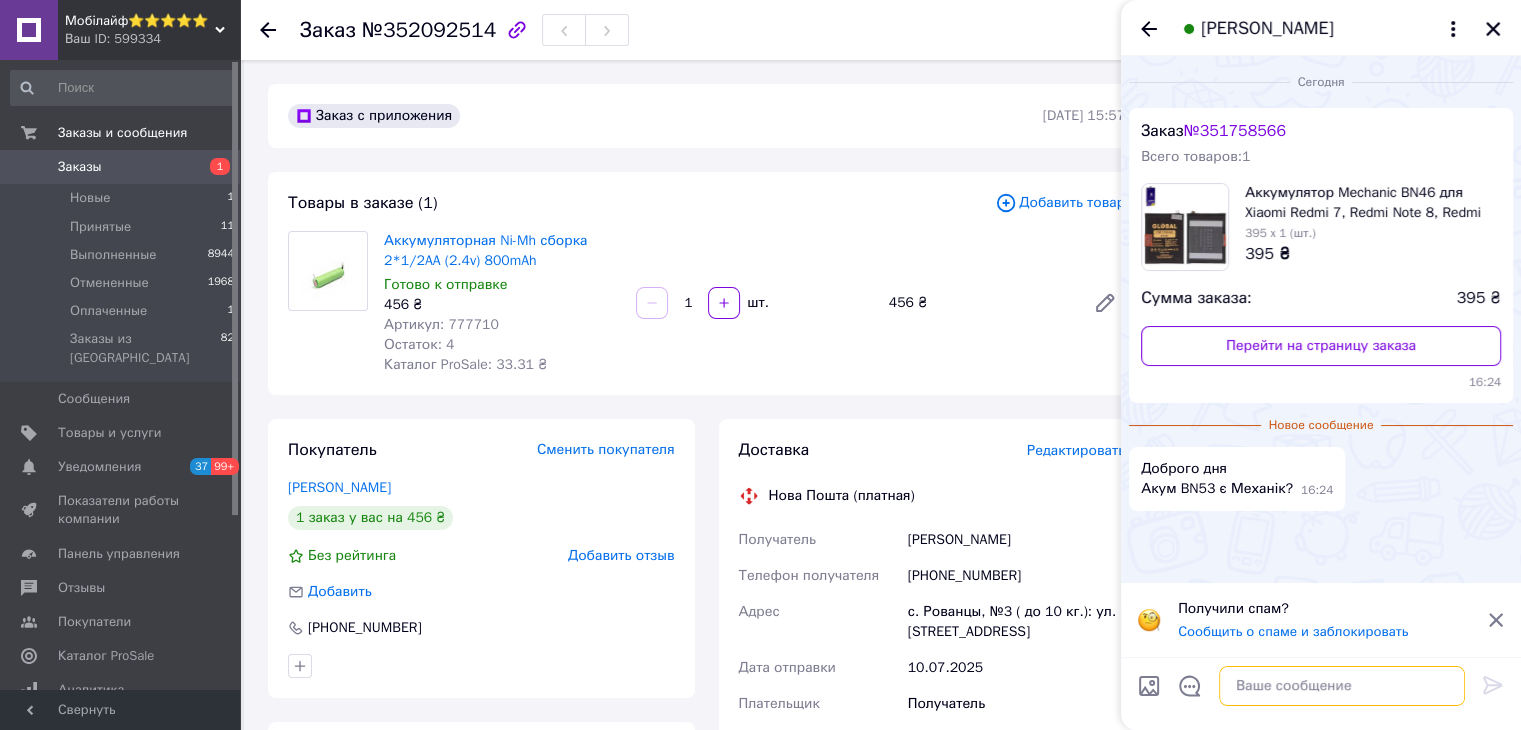 click at bounding box center (1342, 686) 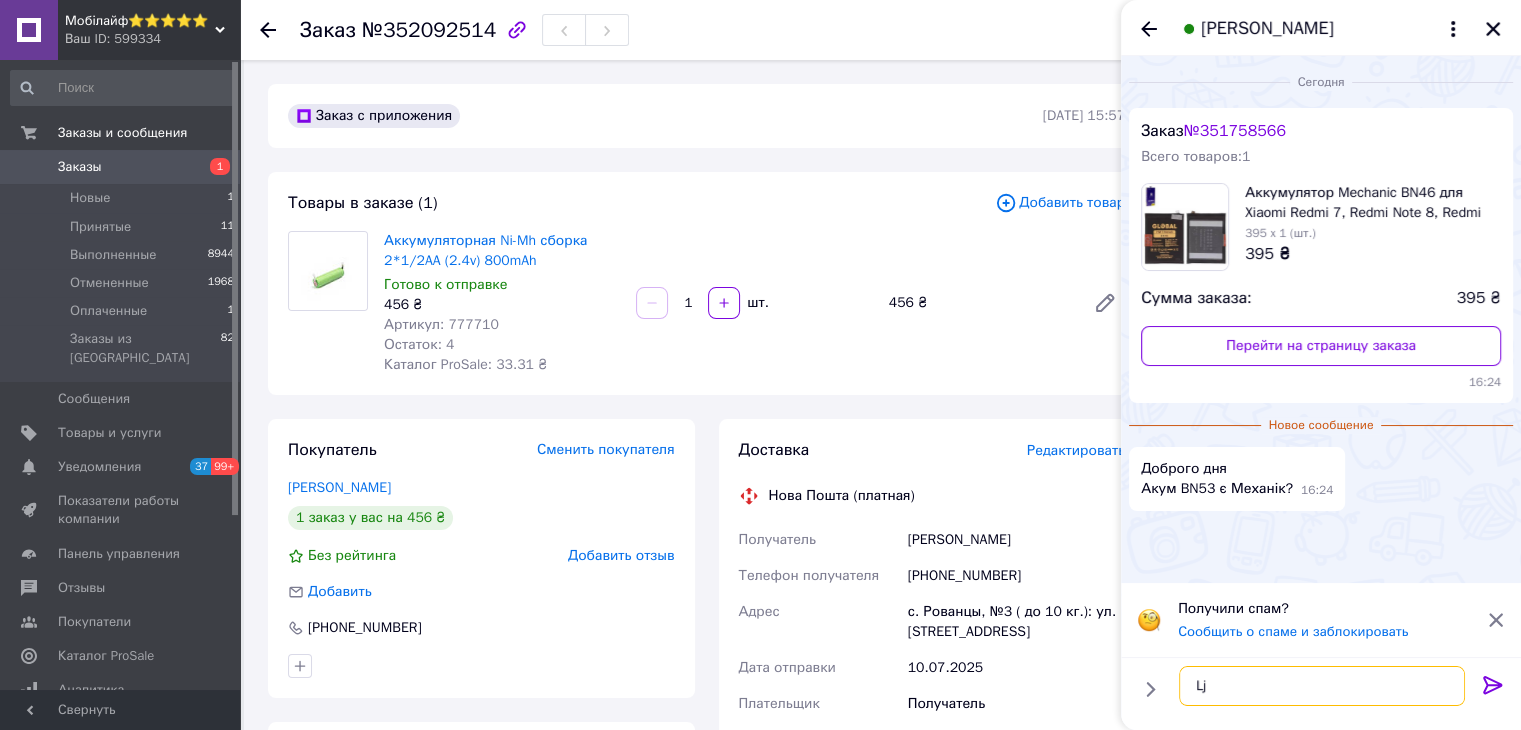type on "L" 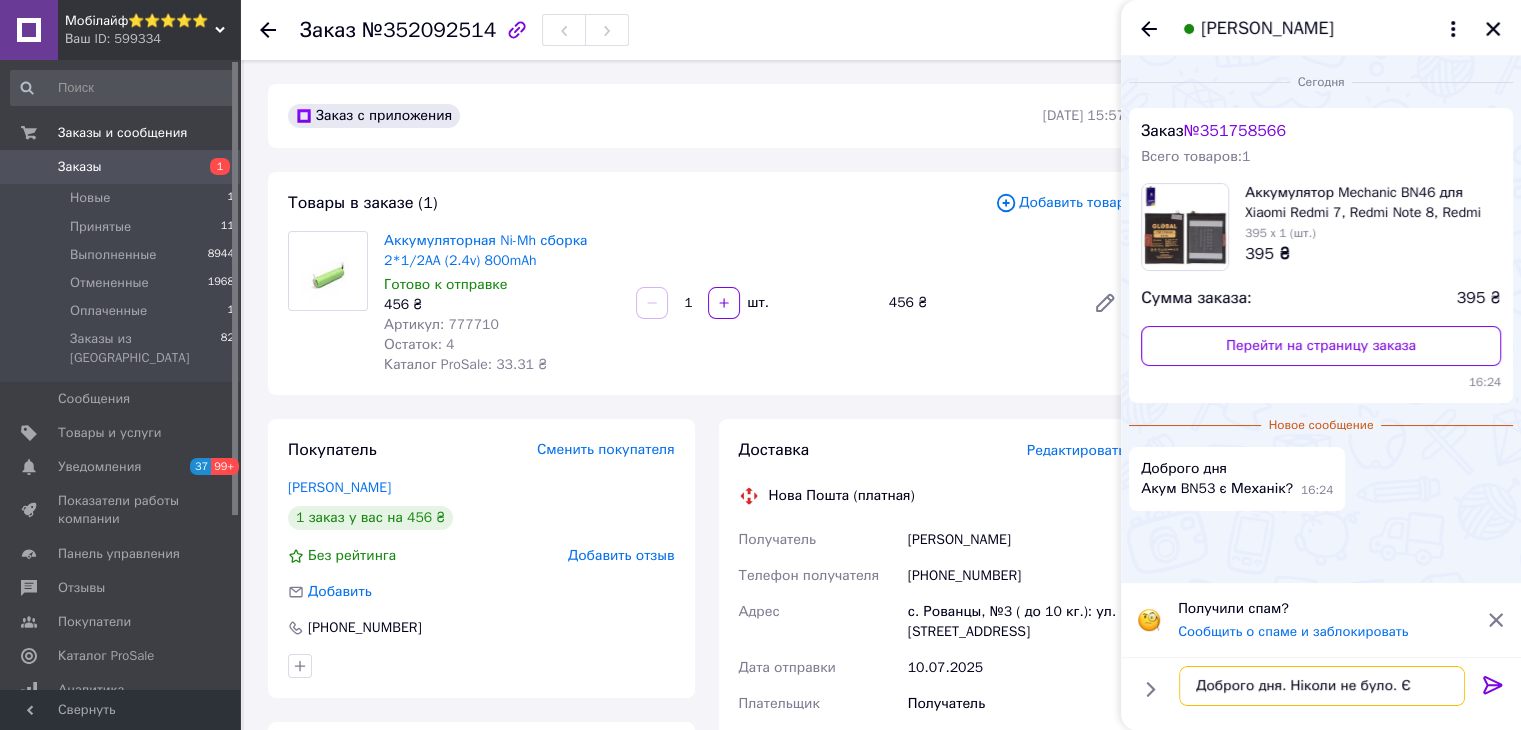 paste on "Deji" 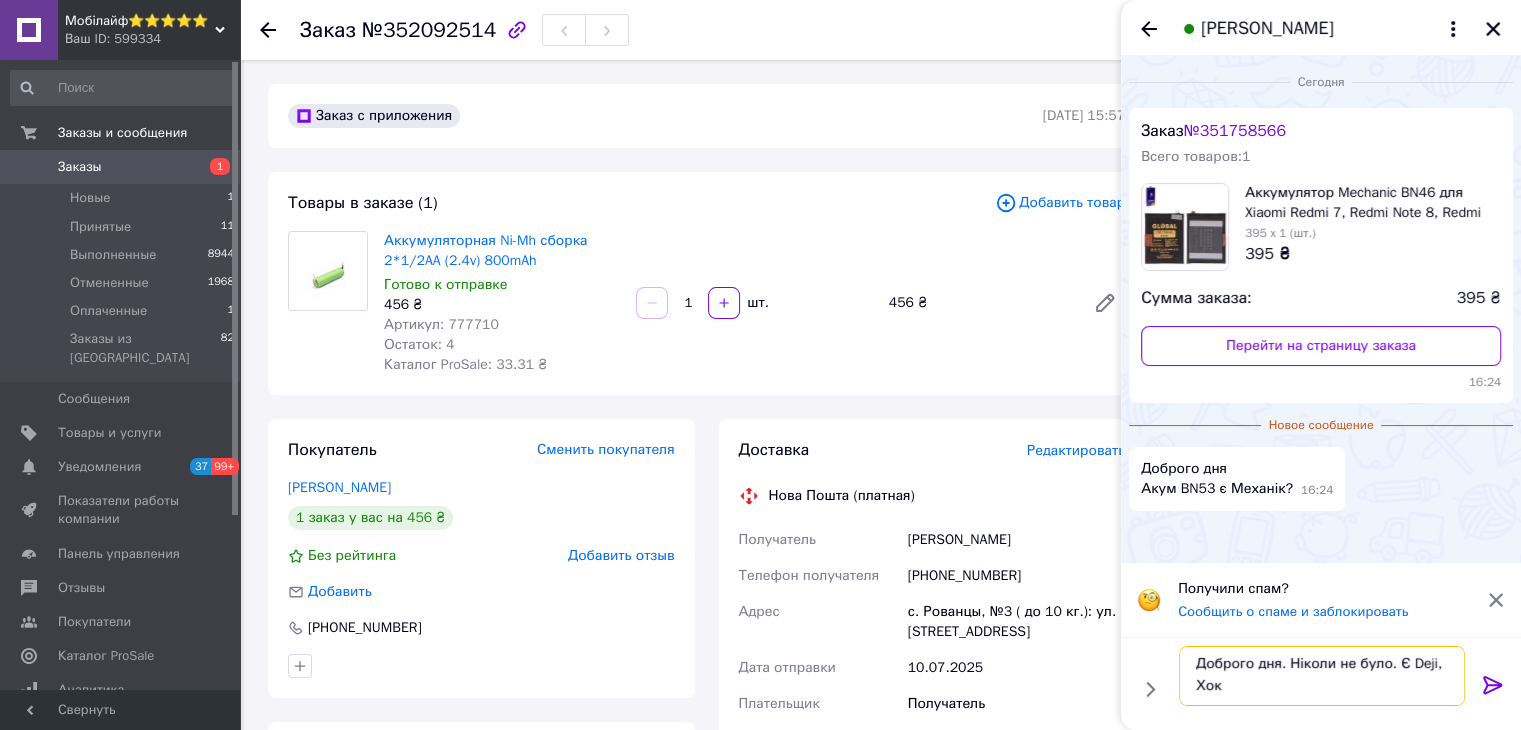 scroll, scrollTop: 1, scrollLeft: 0, axis: vertical 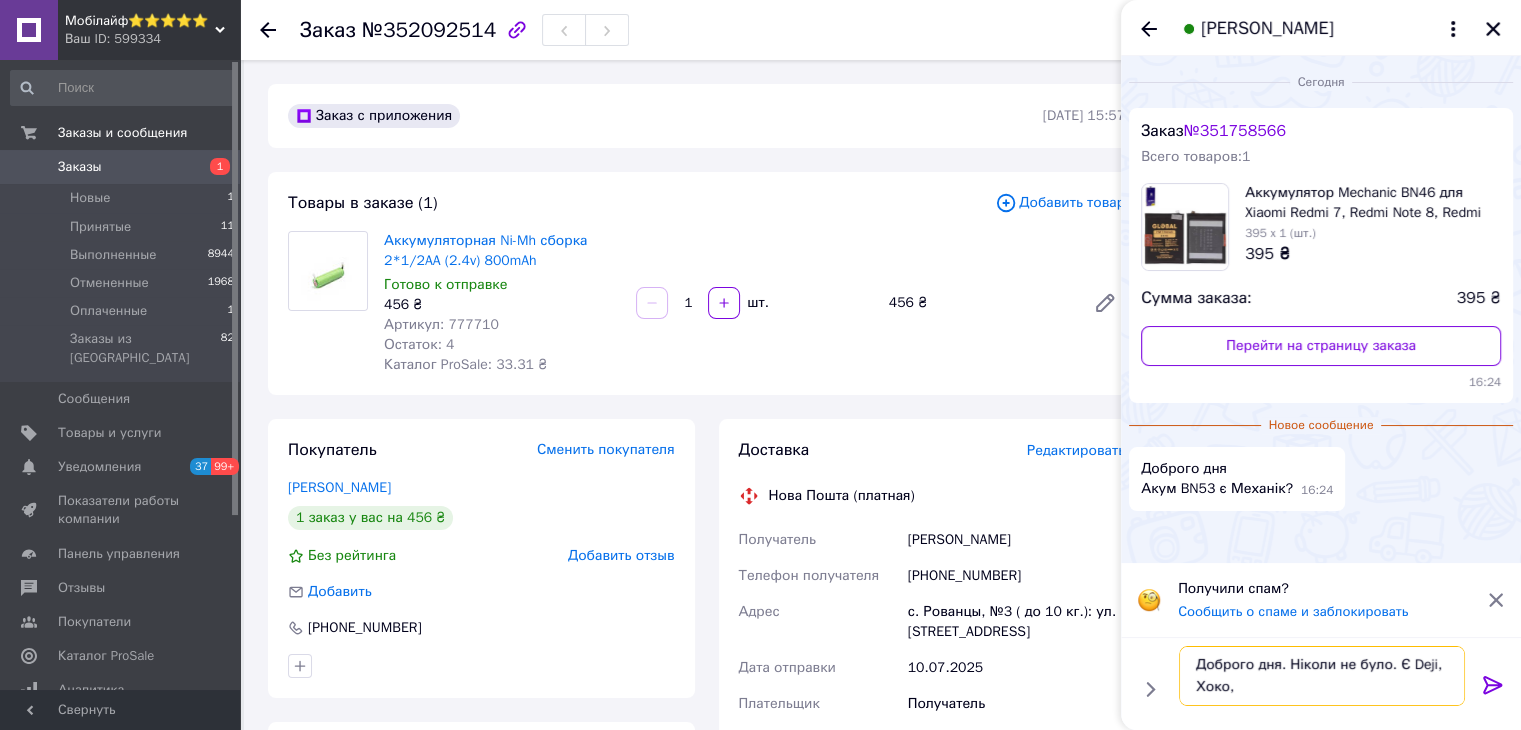 paste on "Borofone" 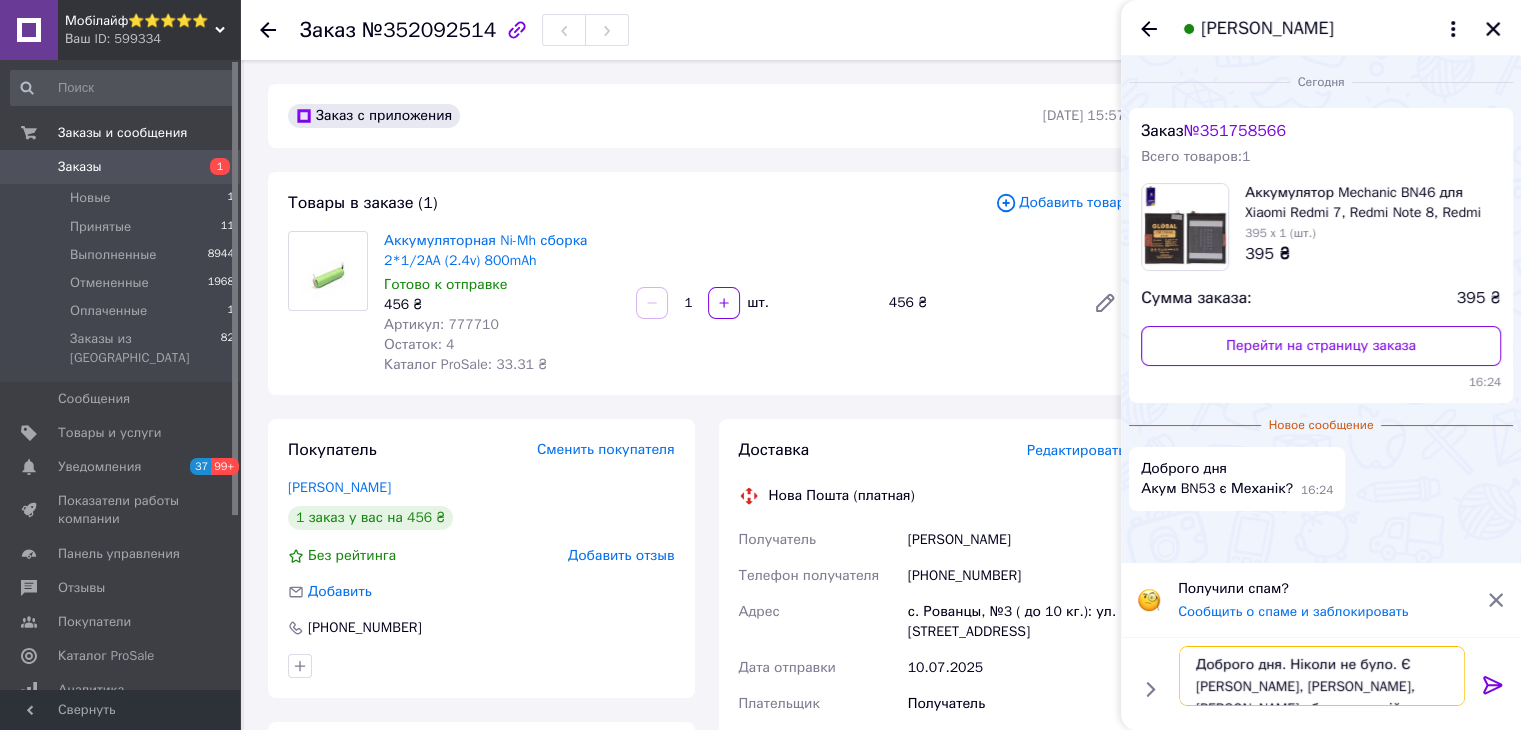 paste on "Original (PRC)" 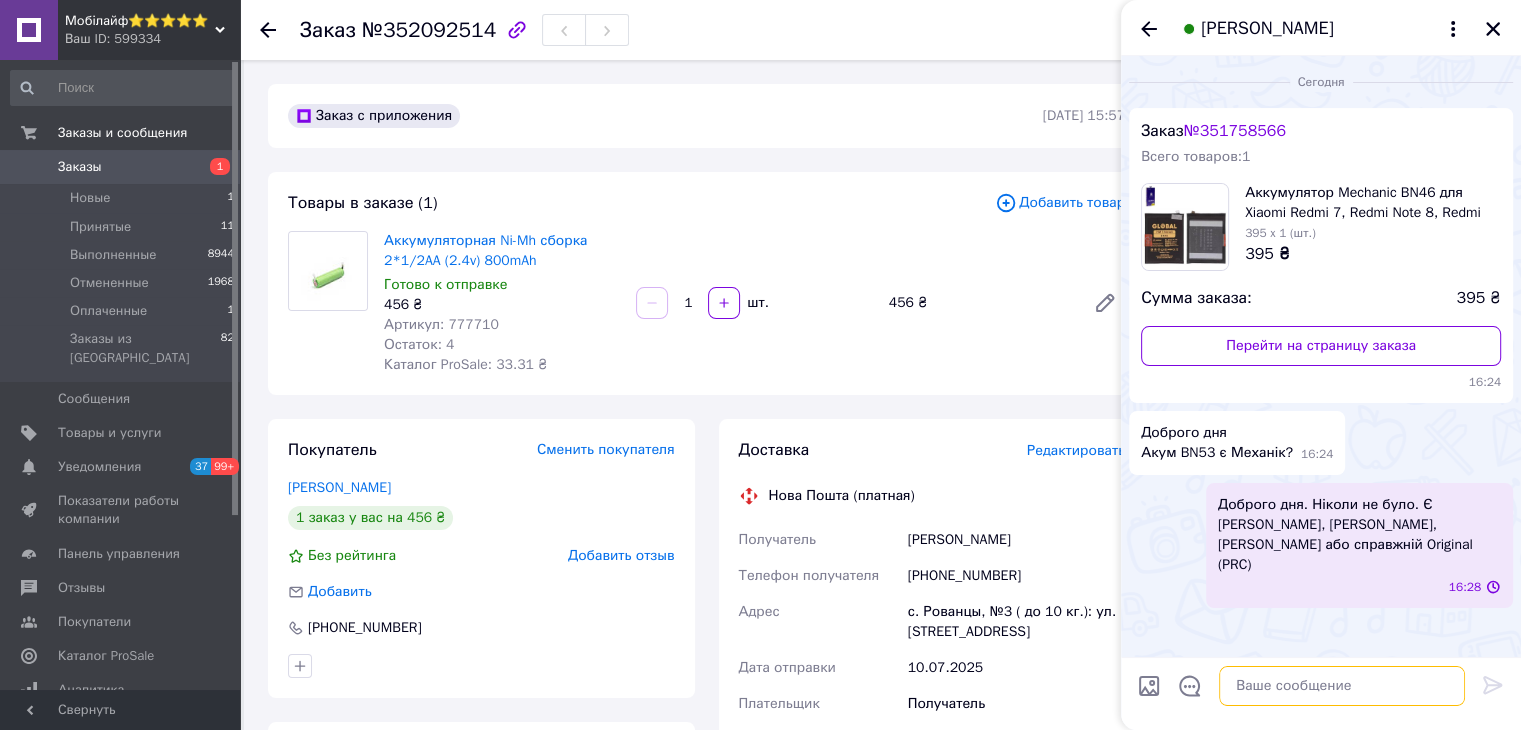 scroll, scrollTop: 0, scrollLeft: 0, axis: both 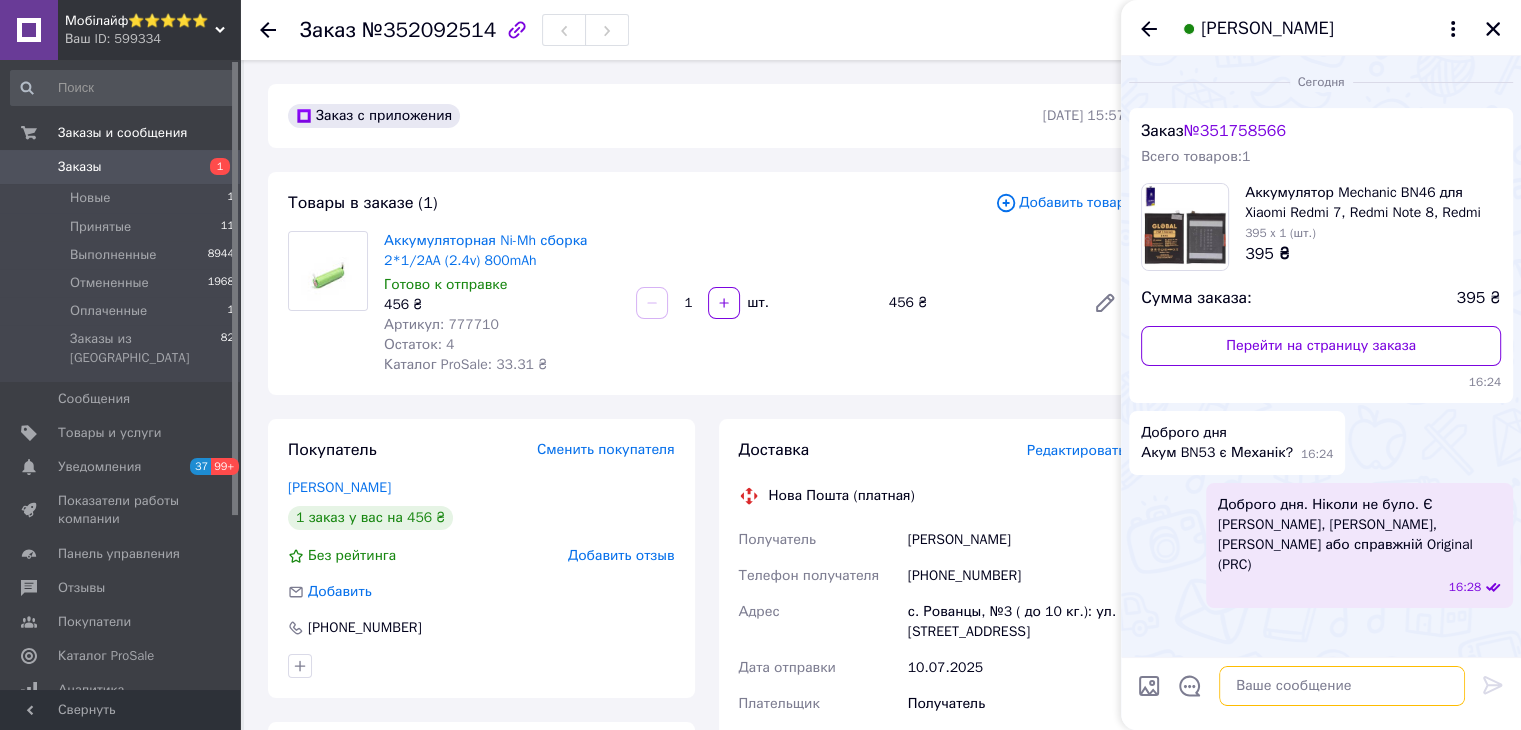 type 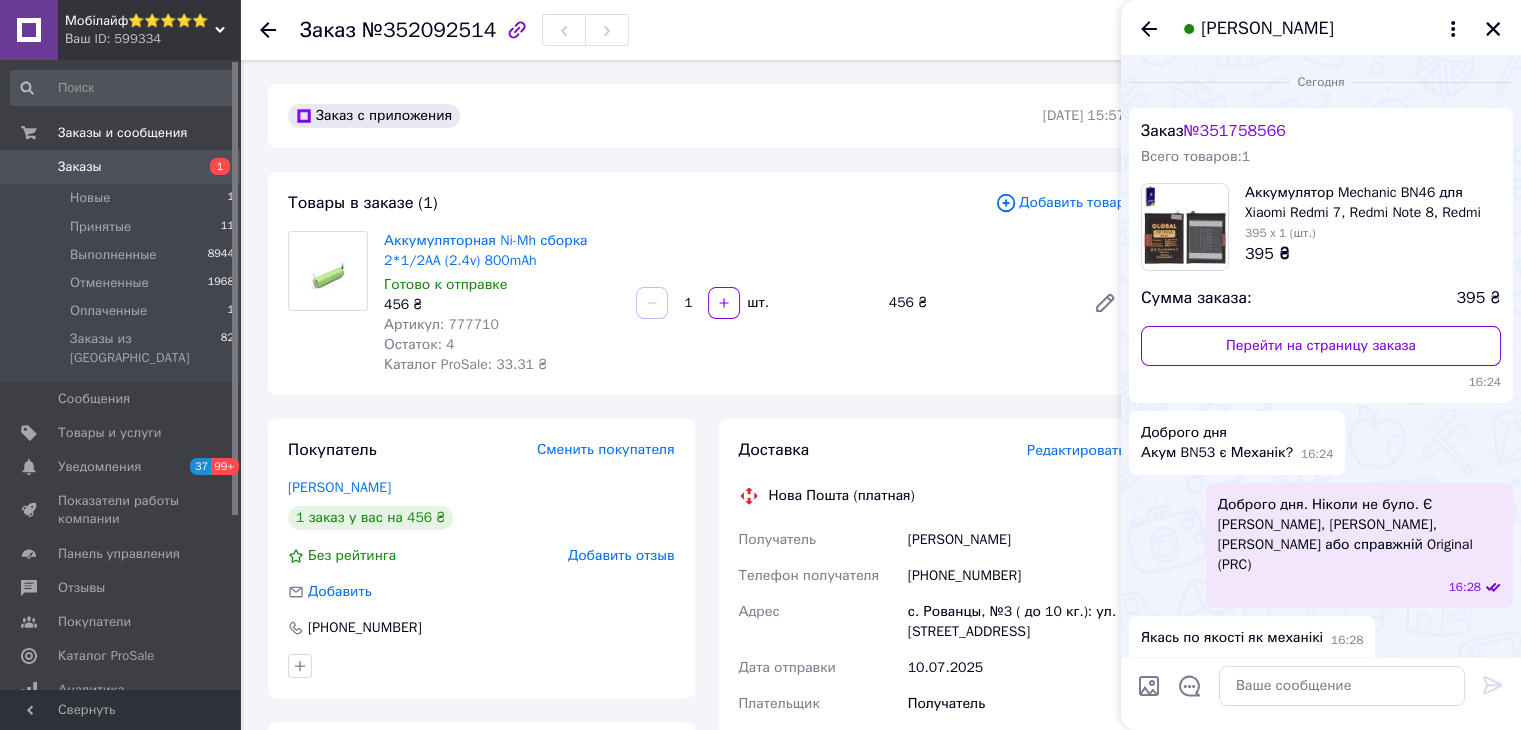 click at bounding box center (1149, 686) 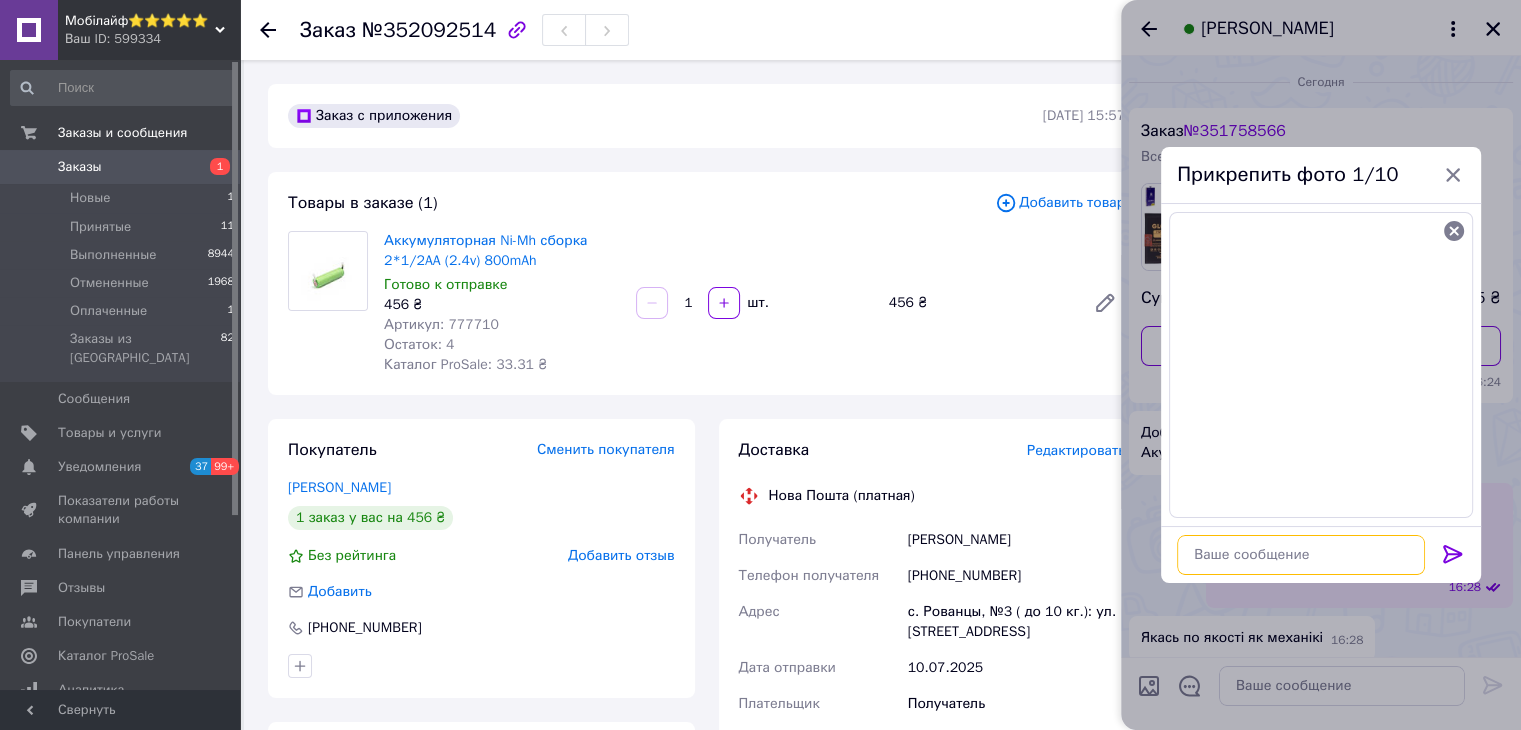 click at bounding box center (1301, 555) 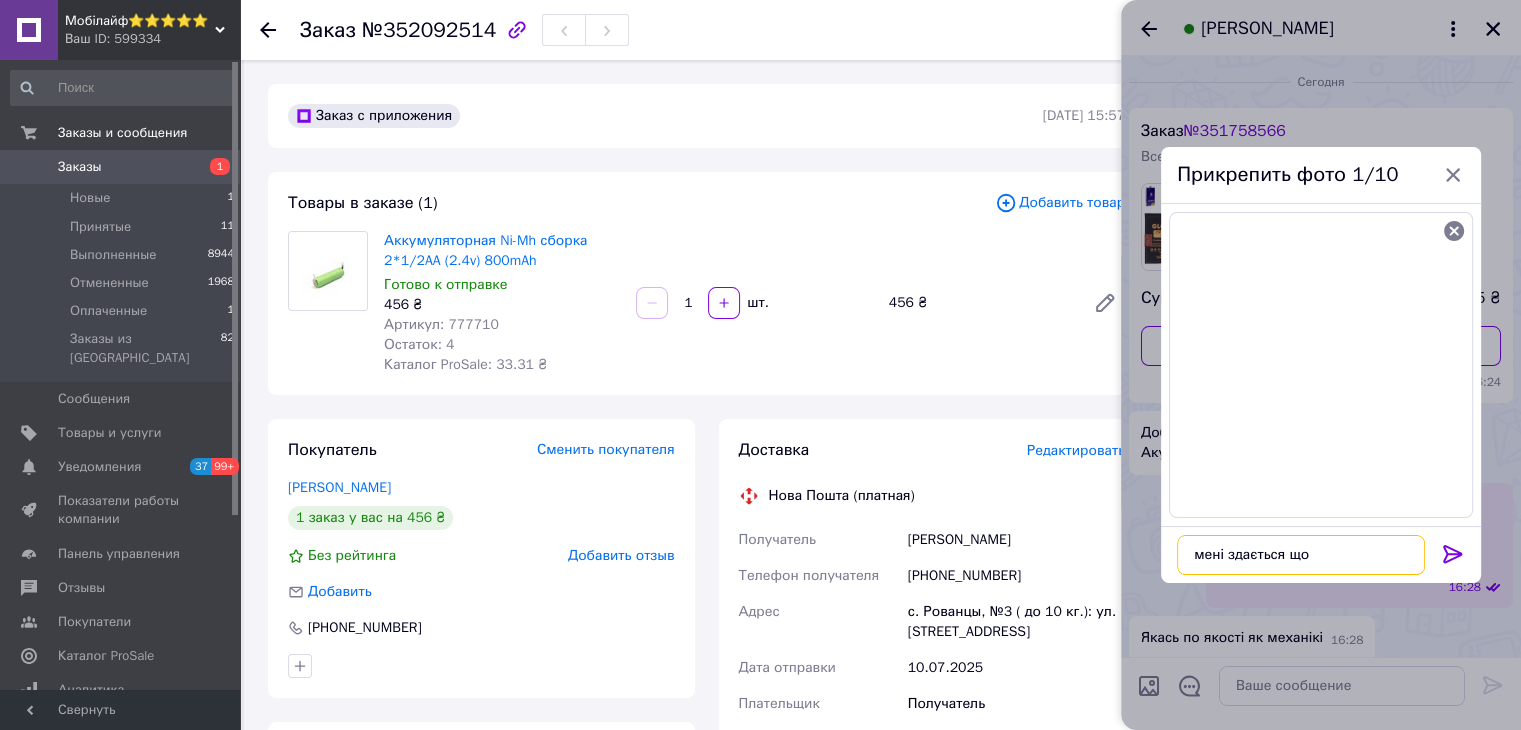 paste on "Original (PRC)" 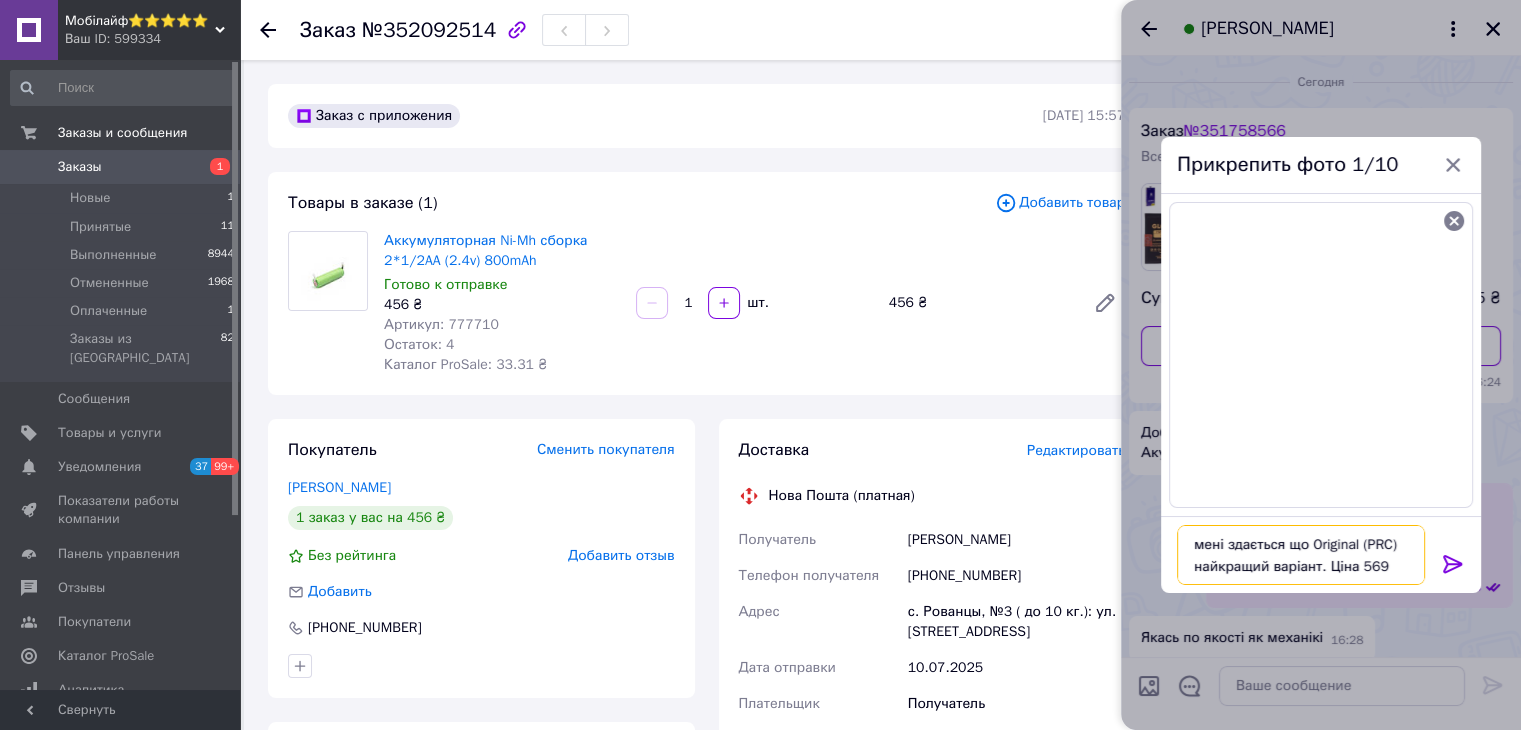 scroll, scrollTop: 13, scrollLeft: 0, axis: vertical 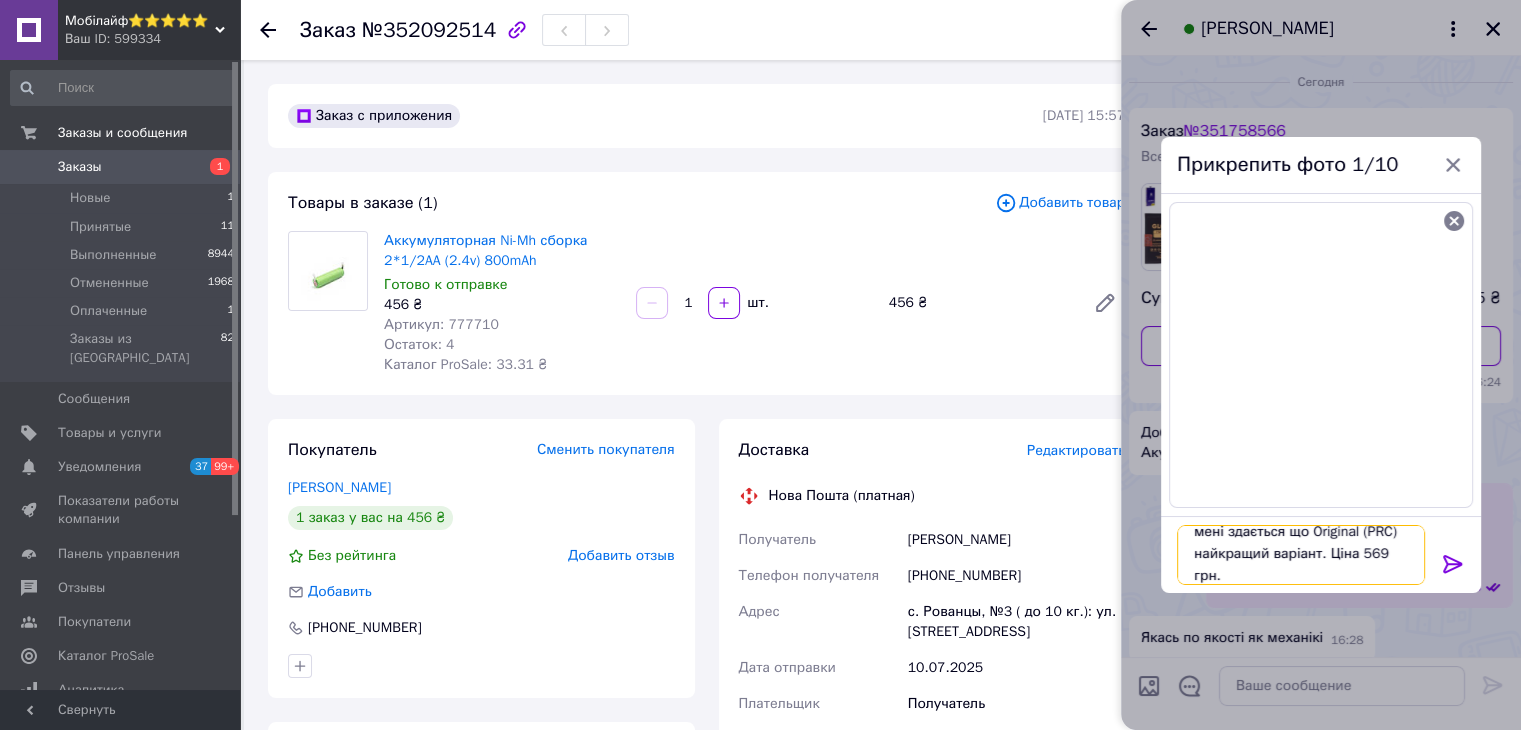 type on "мені здається що Original (PRC) найкращий варіант. Ціна 569 грн." 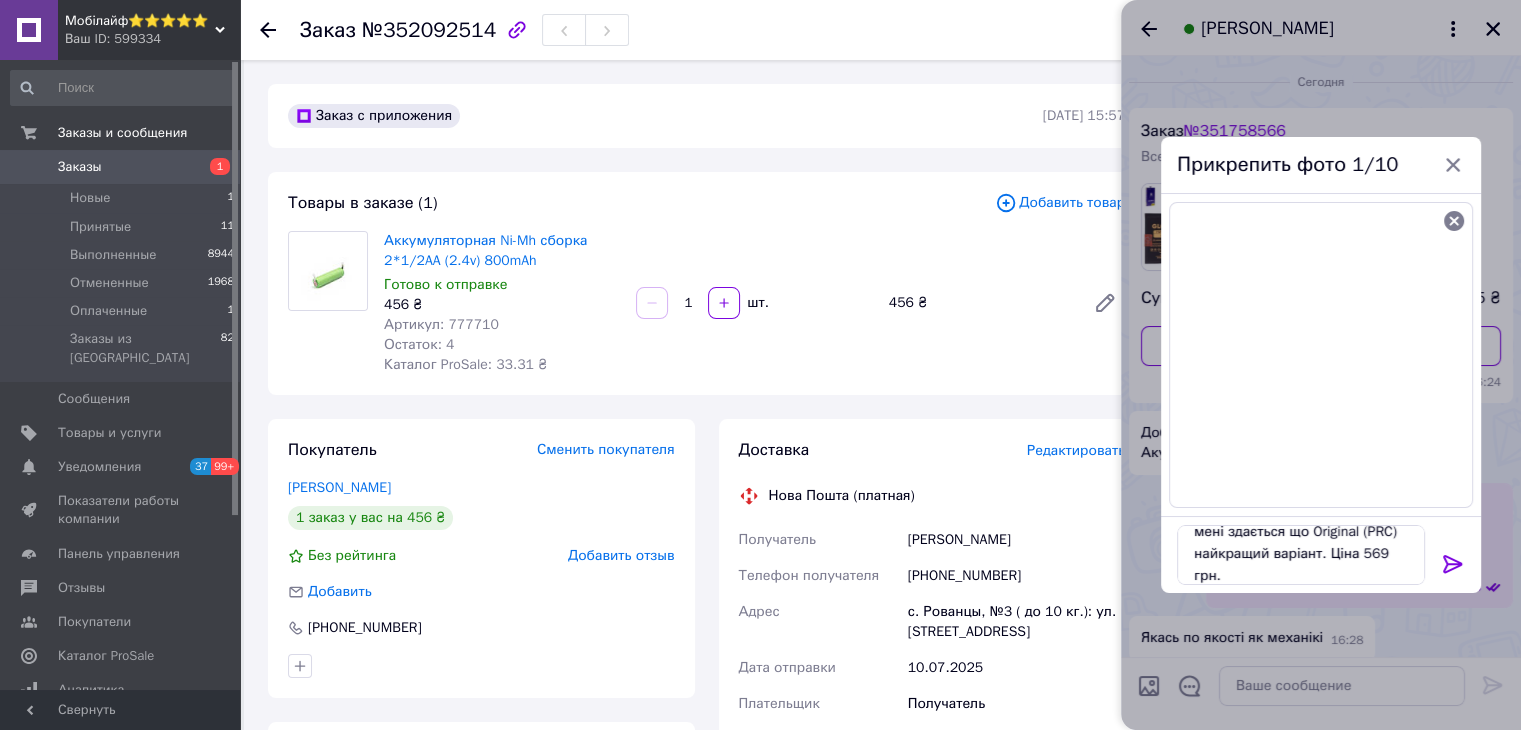 click 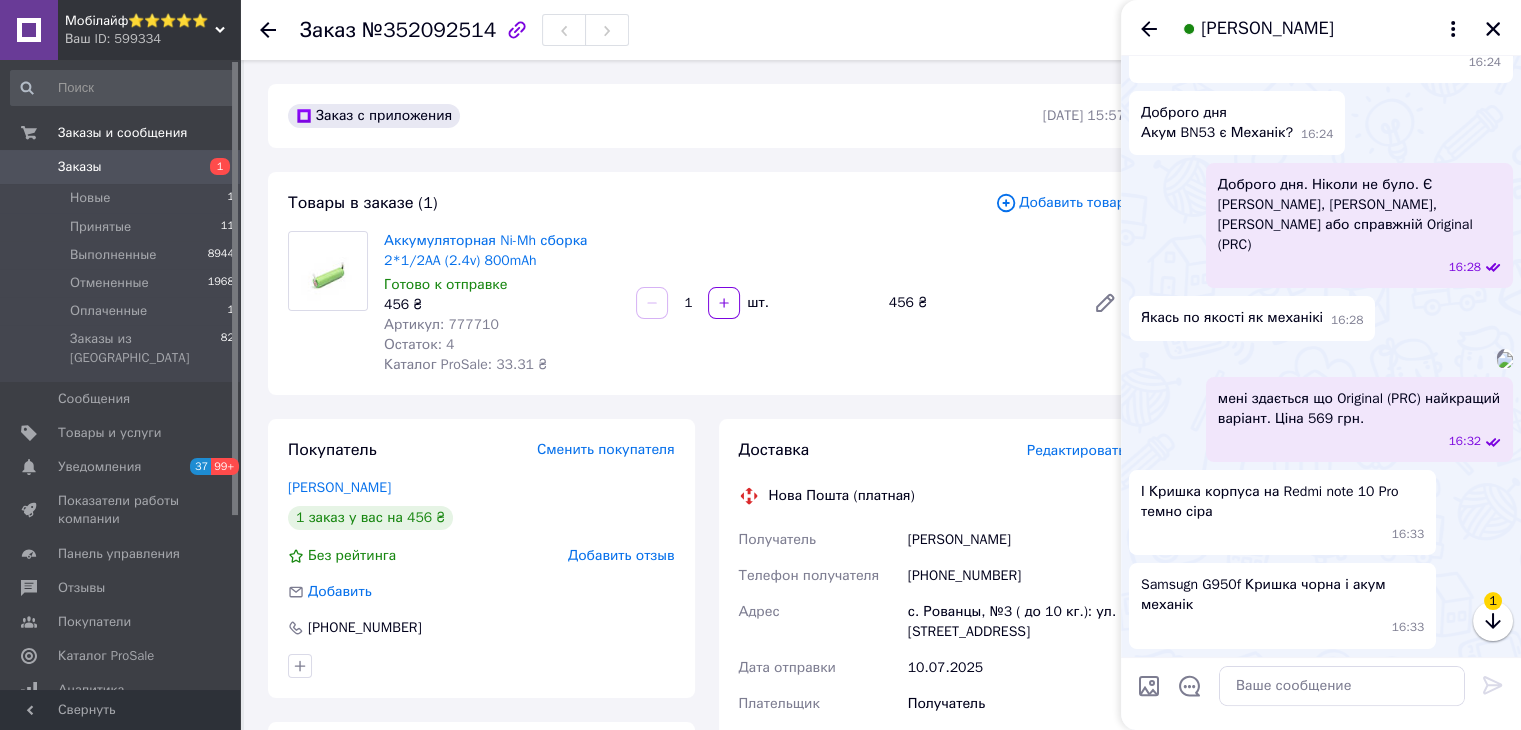 scroll, scrollTop: 560, scrollLeft: 0, axis: vertical 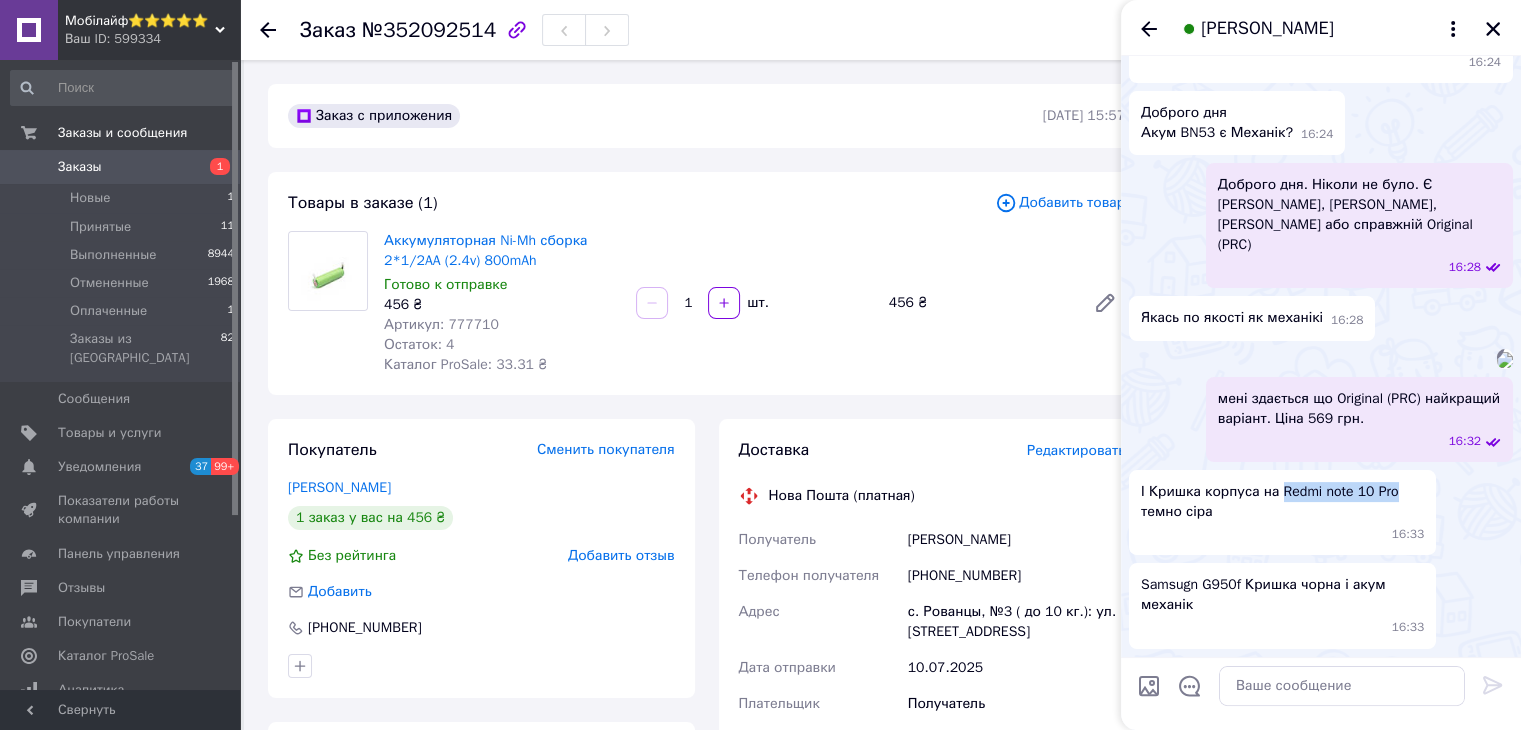 drag, startPoint x: 1277, startPoint y: 490, endPoint x: 1388, endPoint y: 494, distance: 111.07205 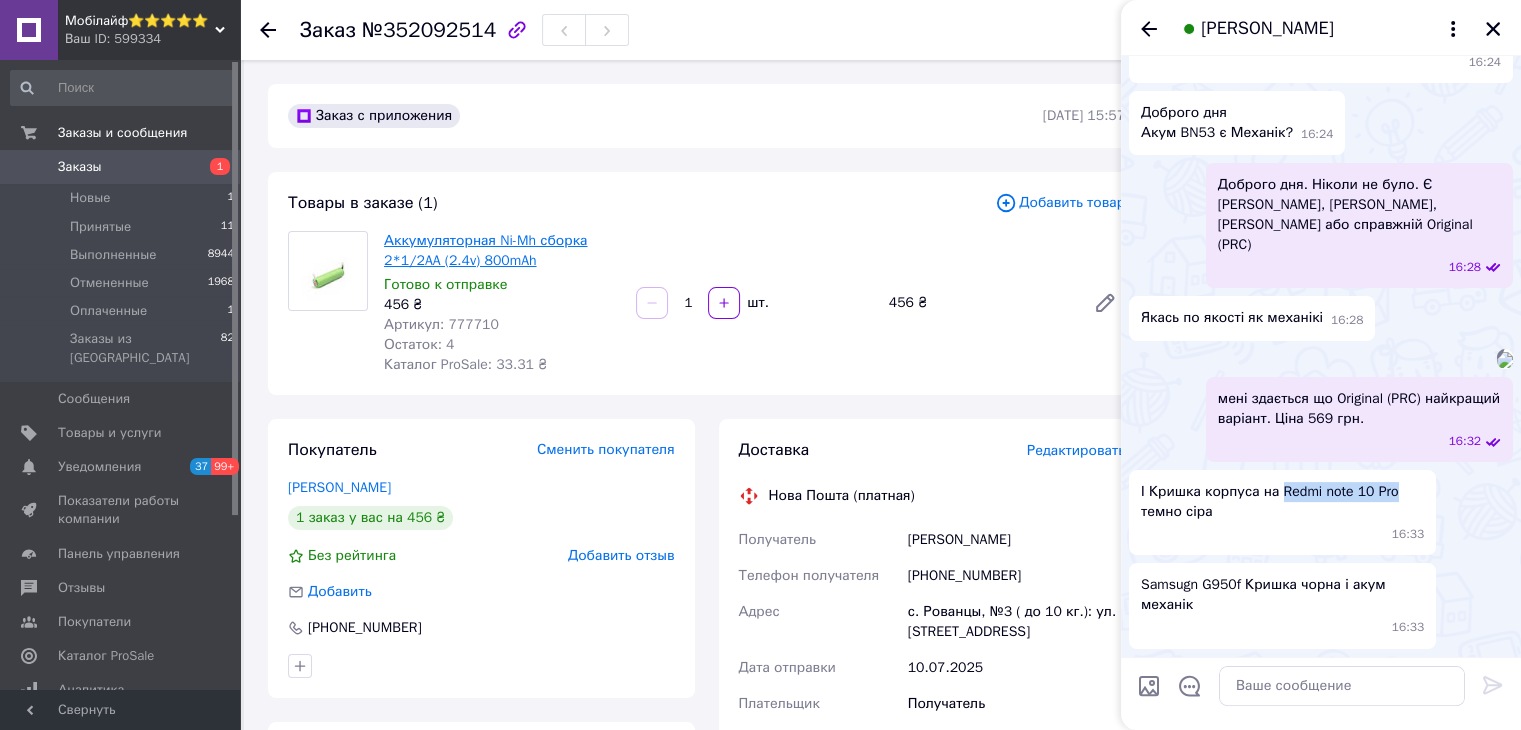 click on "Аккумуляторная Ni-Mh сборка 2*1/2AA (2.4v) 800mAh" at bounding box center [485, 250] 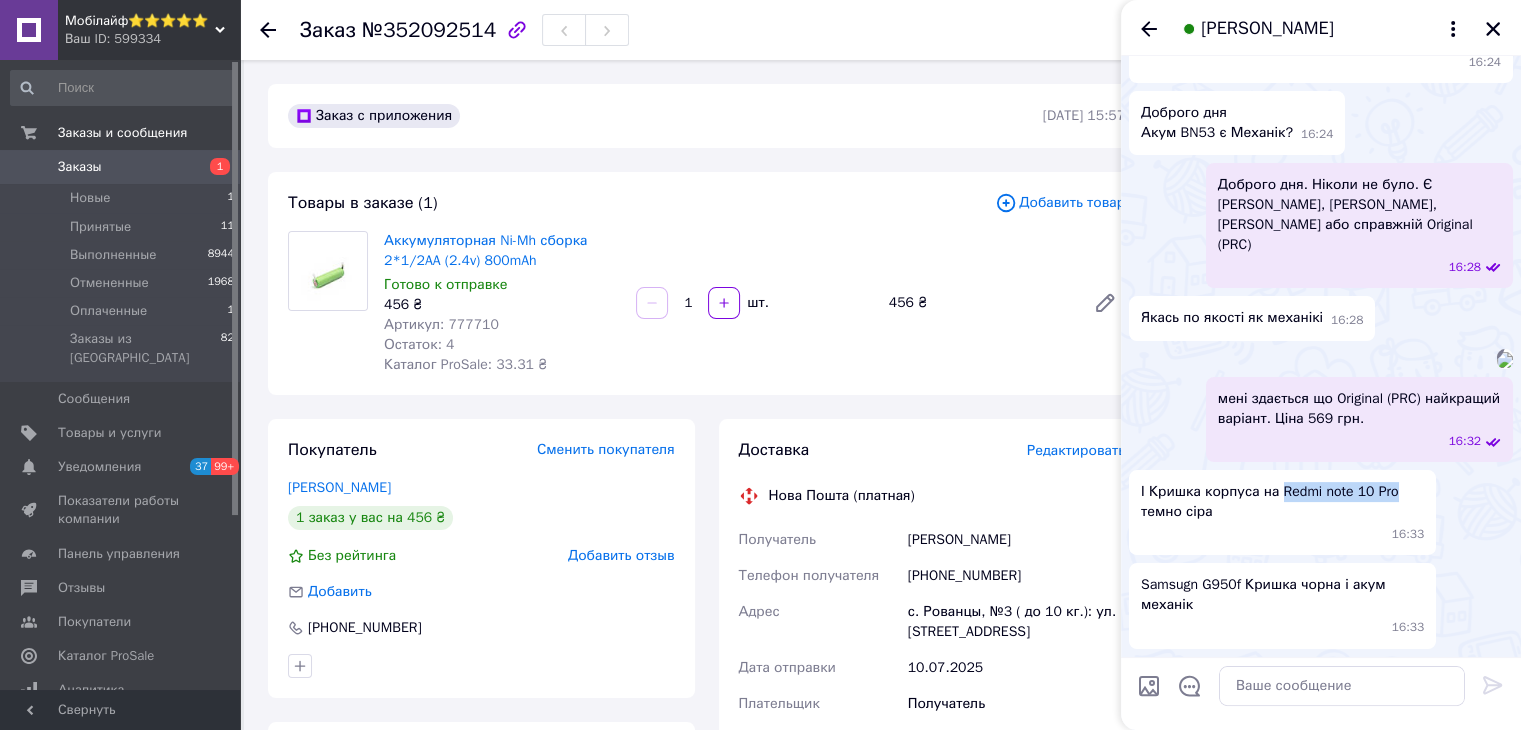 copy on "Redmi note 10 Pro" 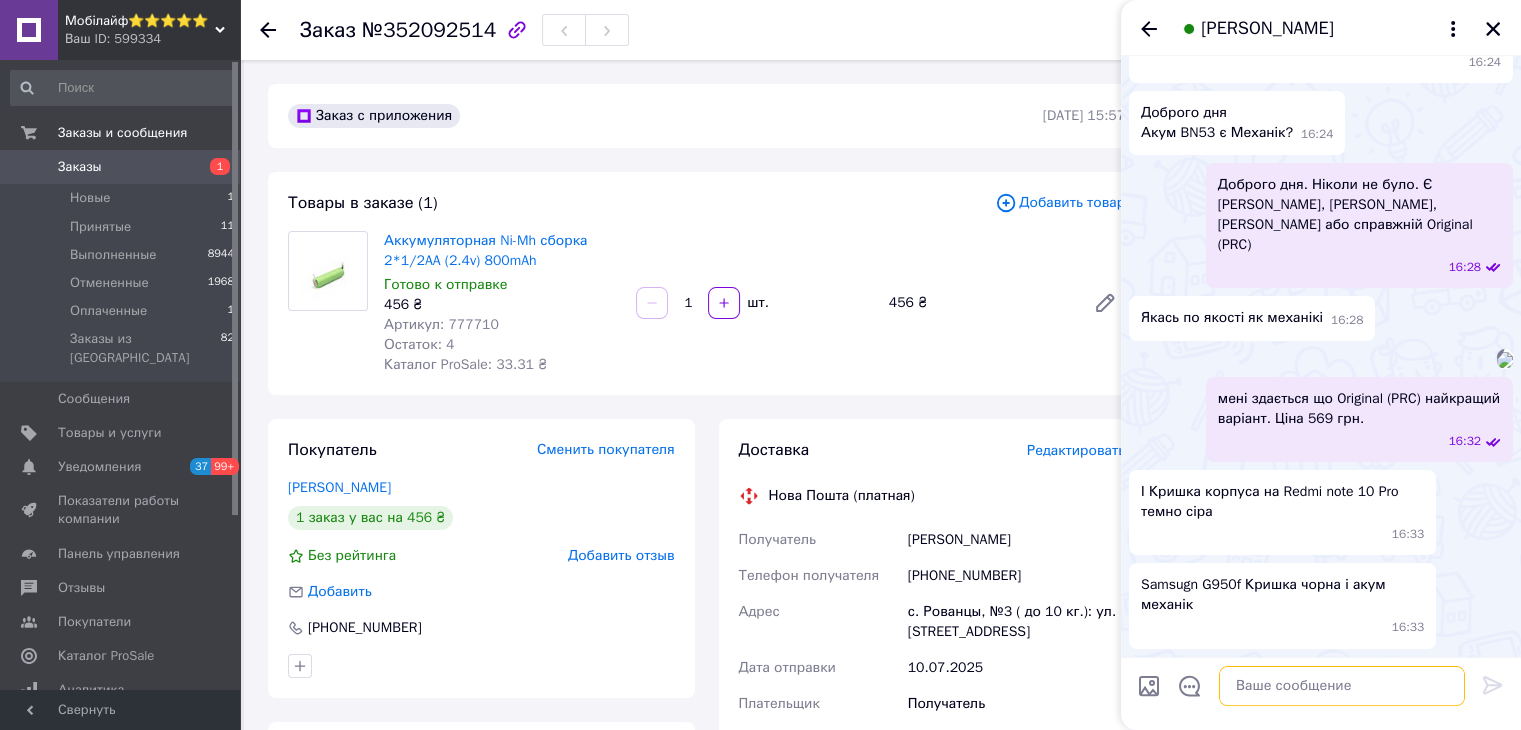 click at bounding box center (1342, 686) 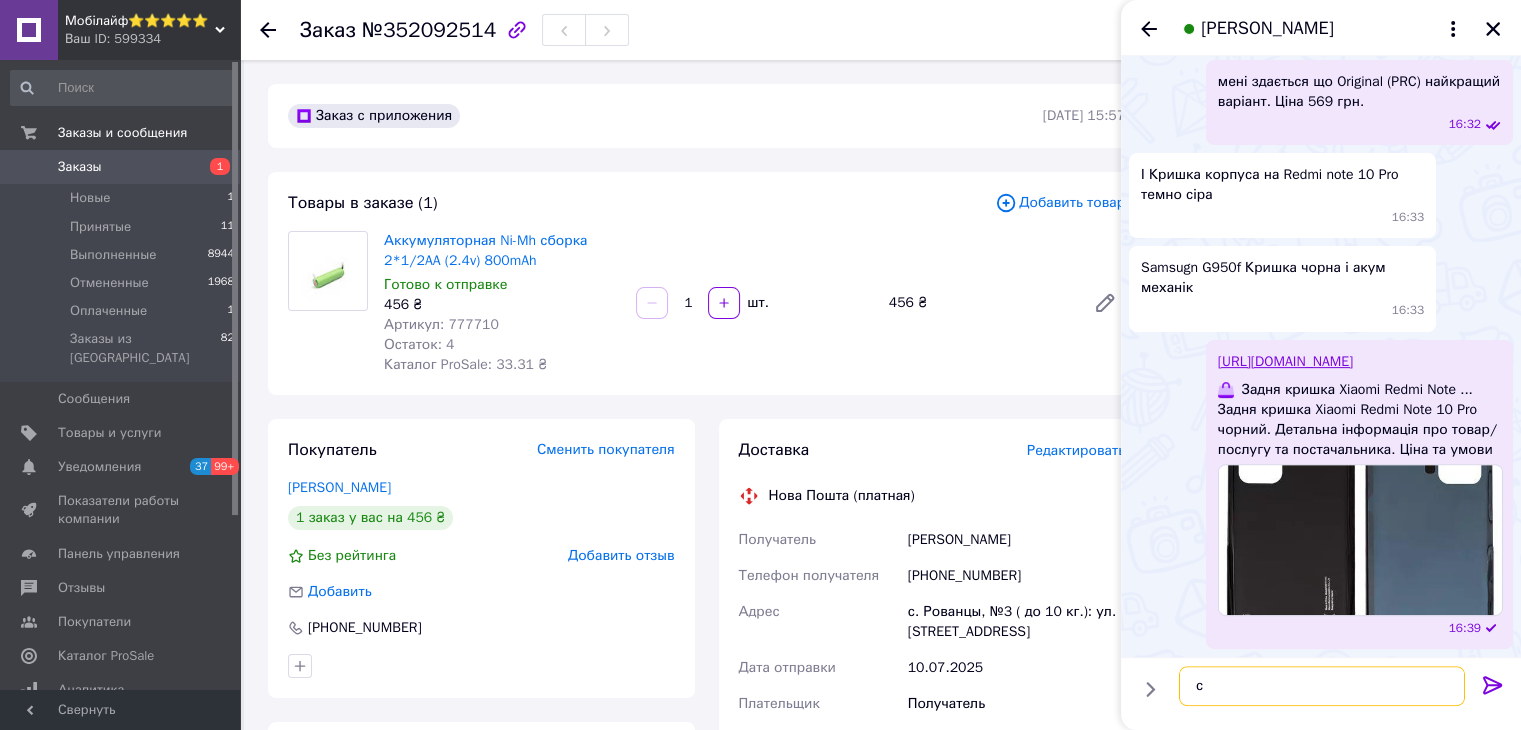 scroll, scrollTop: 896, scrollLeft: 0, axis: vertical 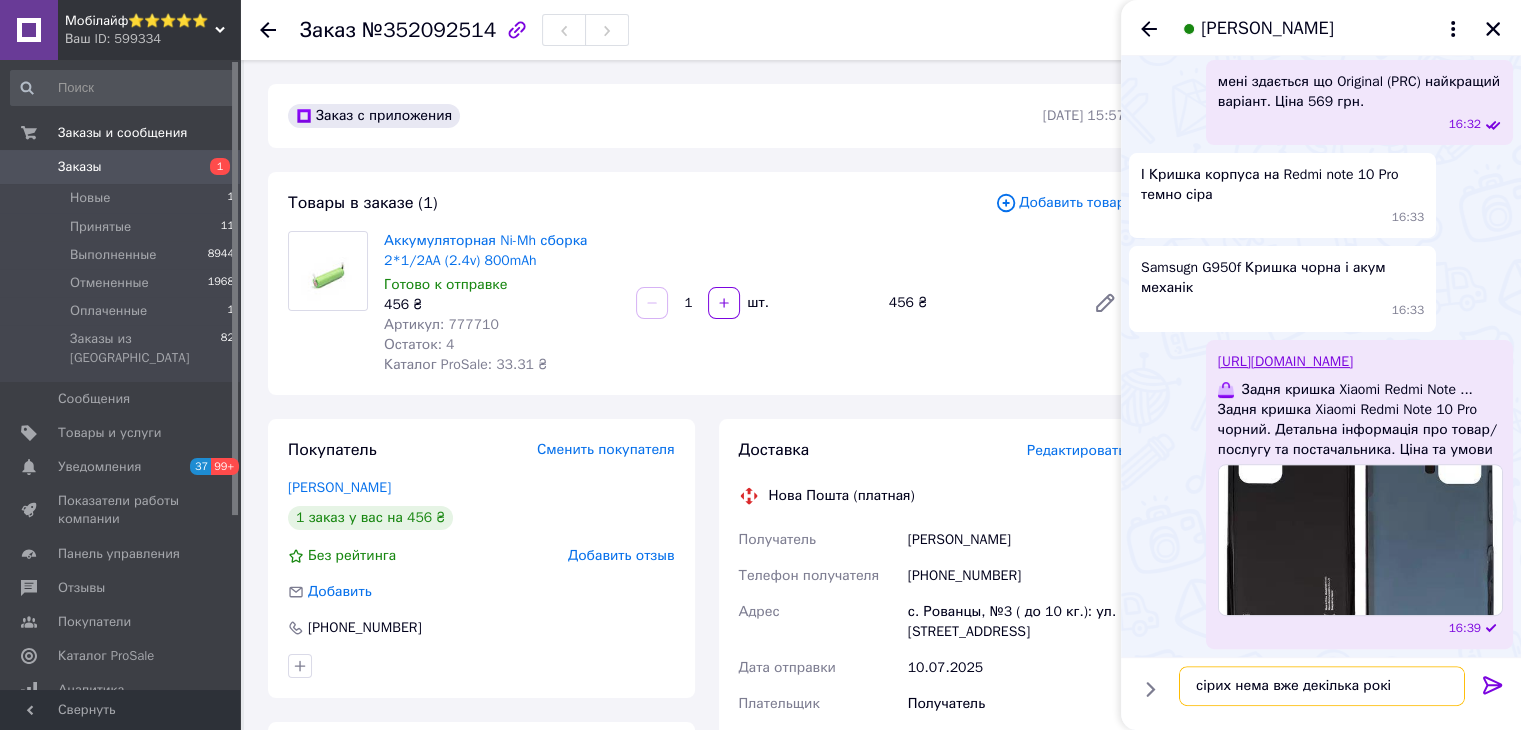 type on "сірих нема вже декілька років" 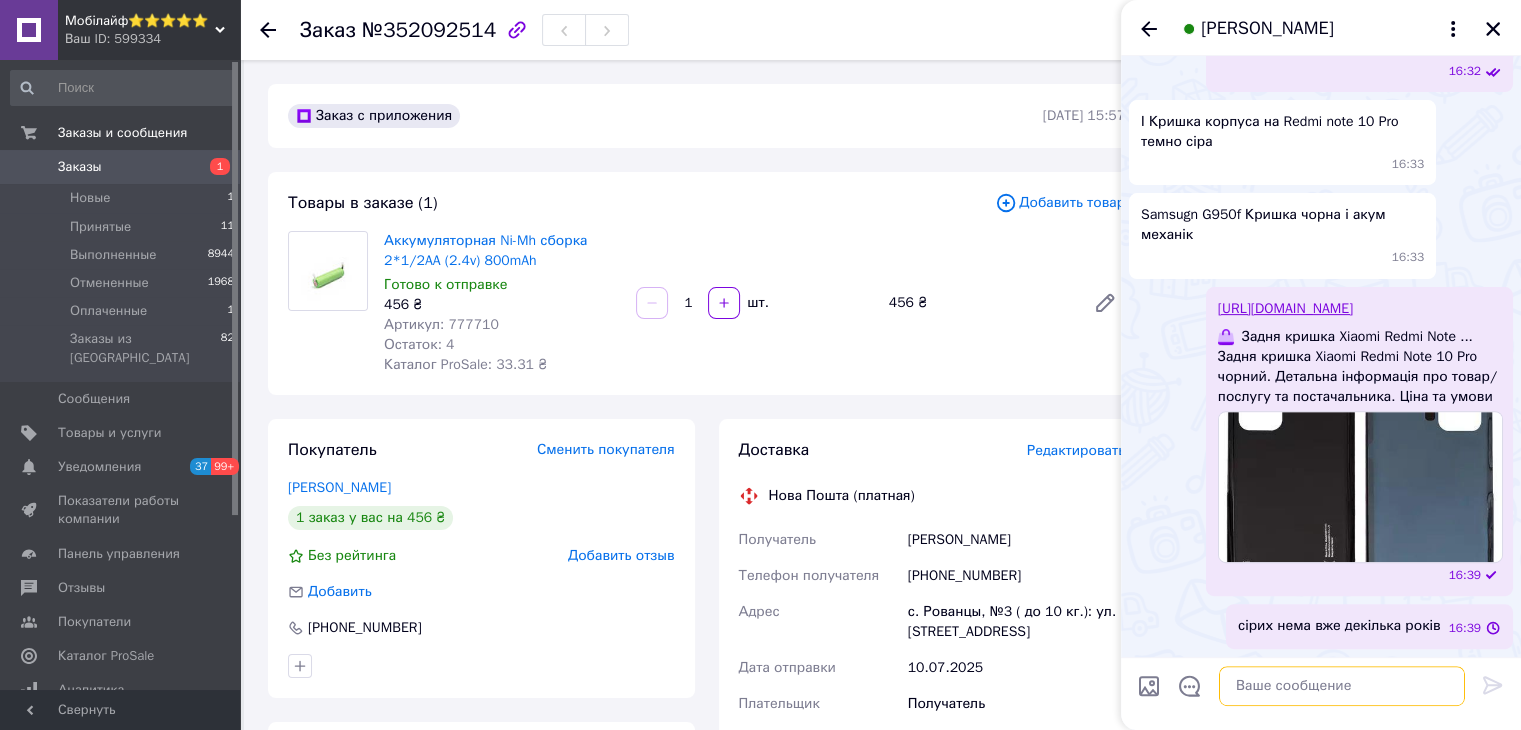 scroll, scrollTop: 950, scrollLeft: 0, axis: vertical 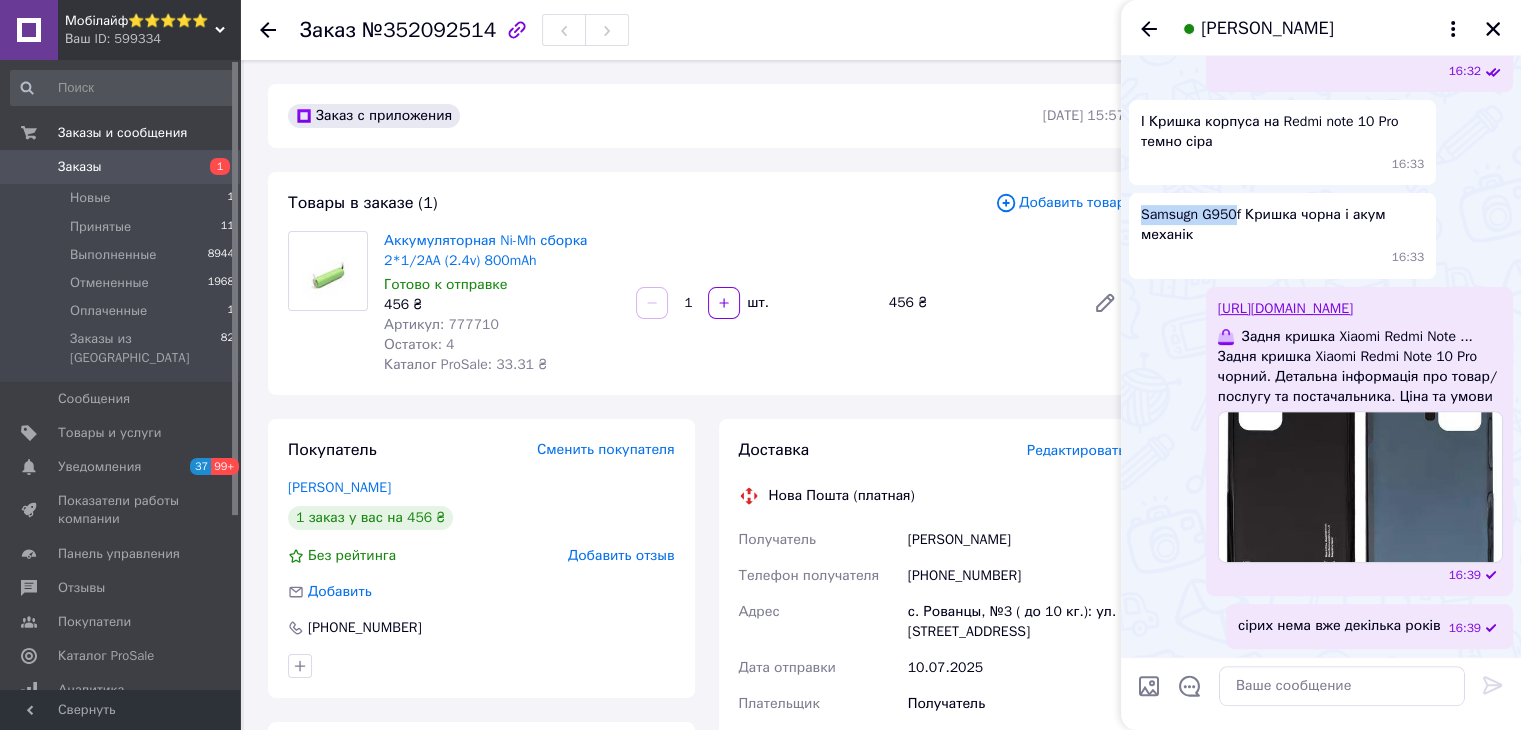 drag, startPoint x: 1232, startPoint y: 191, endPoint x: 1139, endPoint y: 189, distance: 93.0215 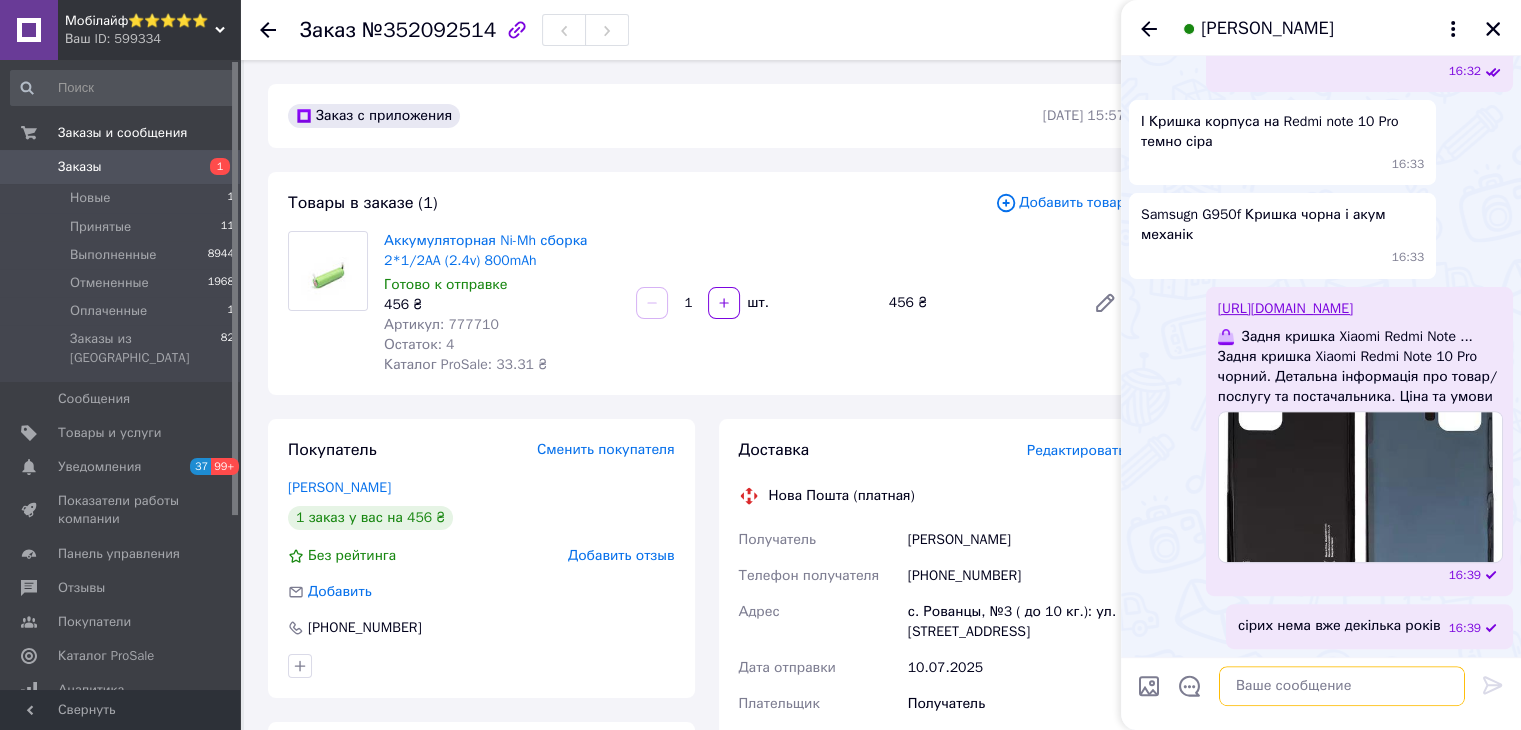 click at bounding box center (1342, 686) 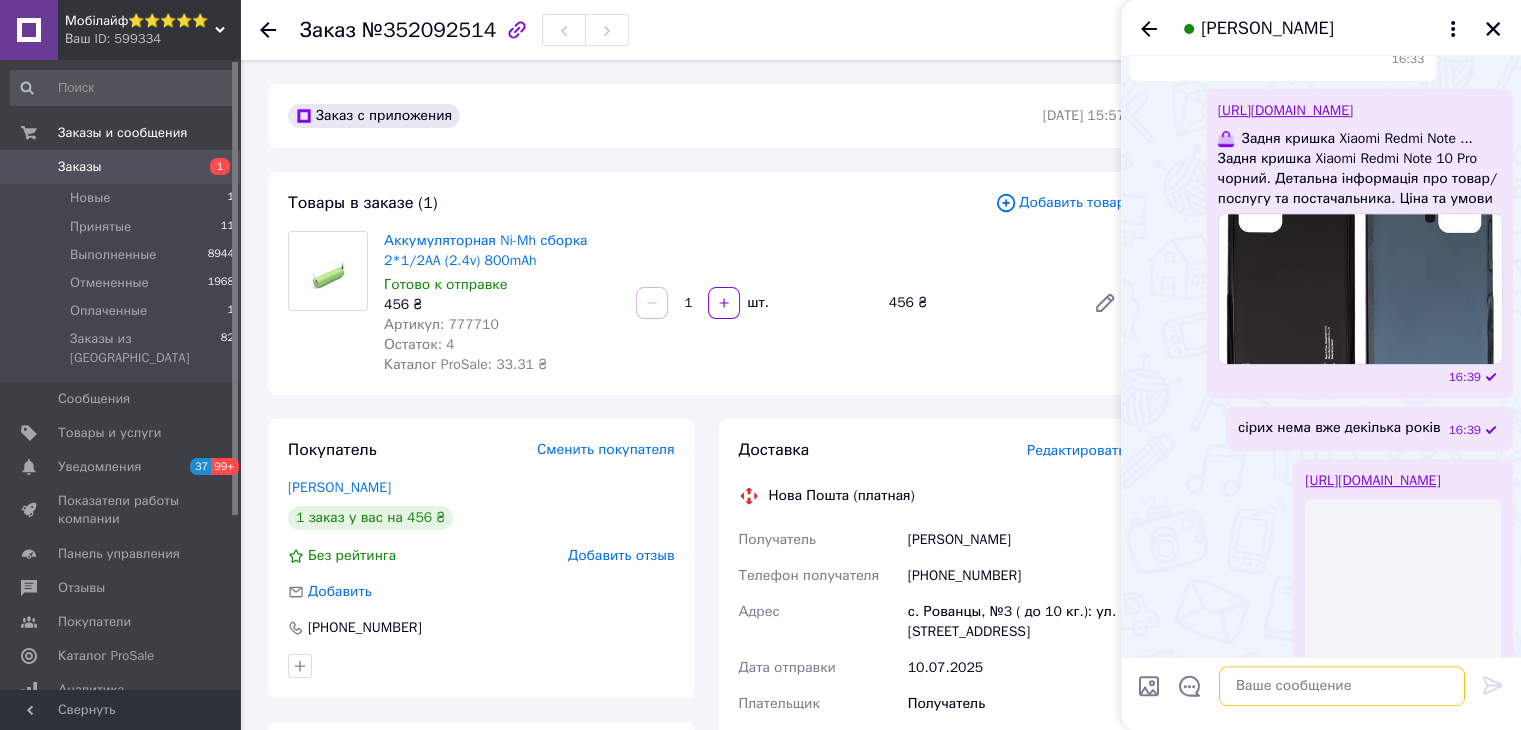 scroll, scrollTop: 791, scrollLeft: 0, axis: vertical 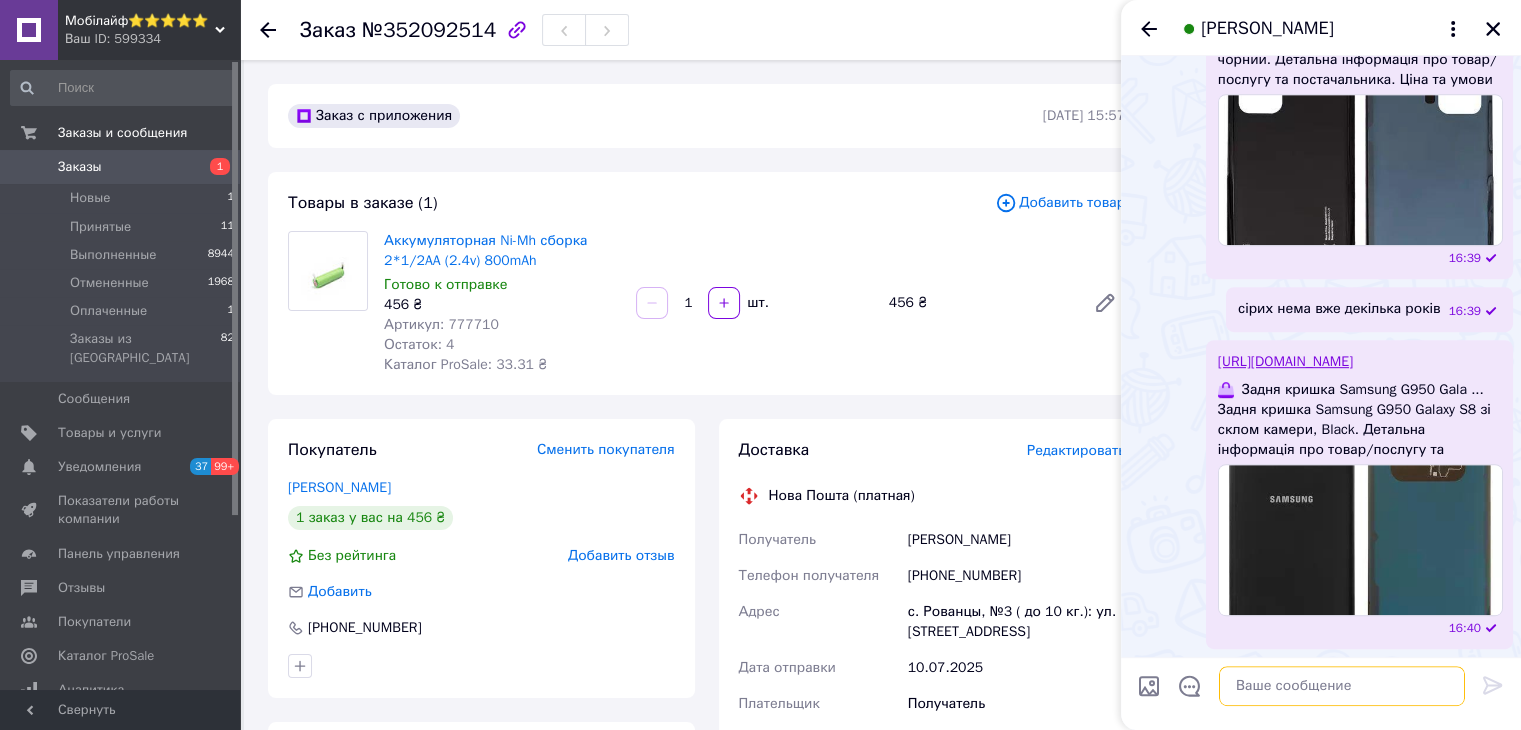 click at bounding box center [1342, 686] 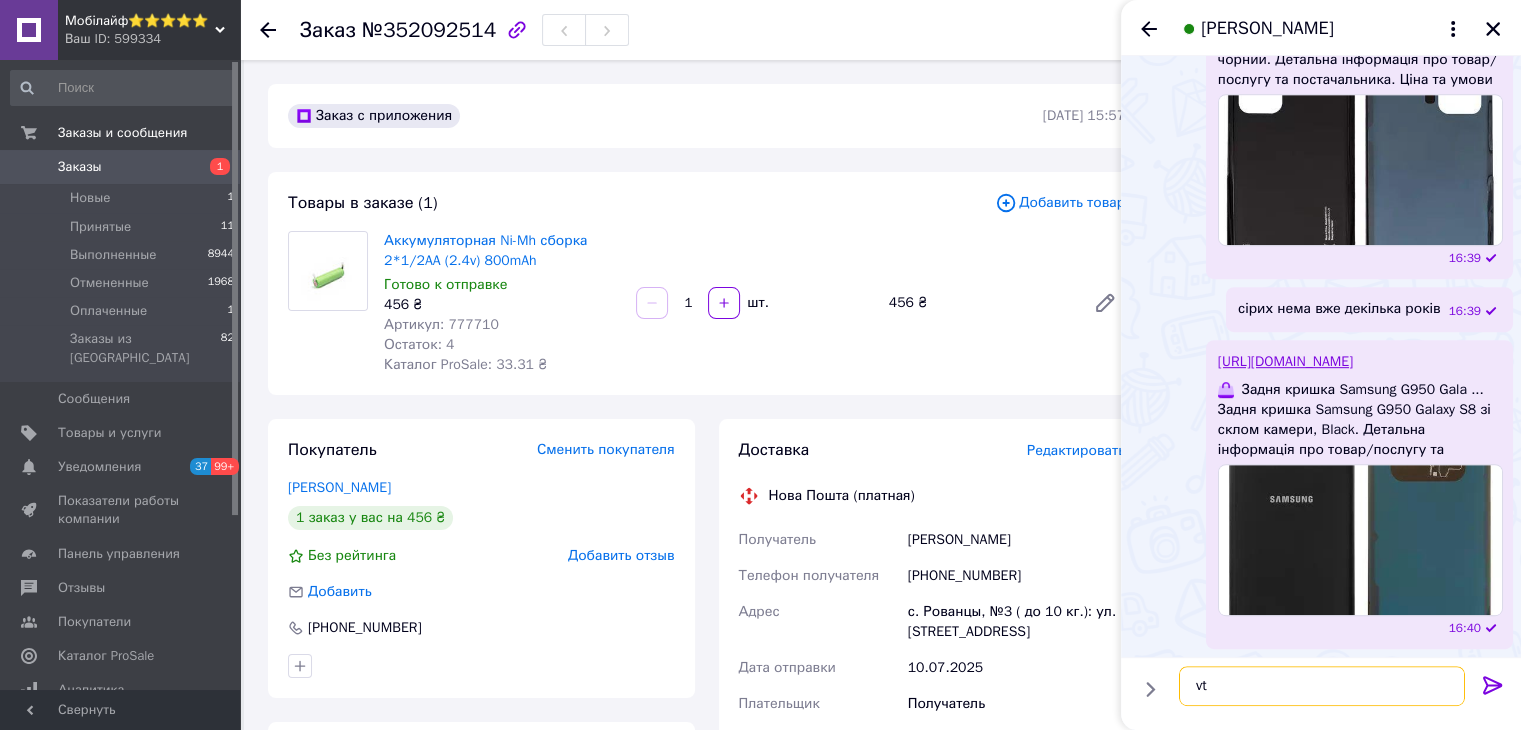 type on "v" 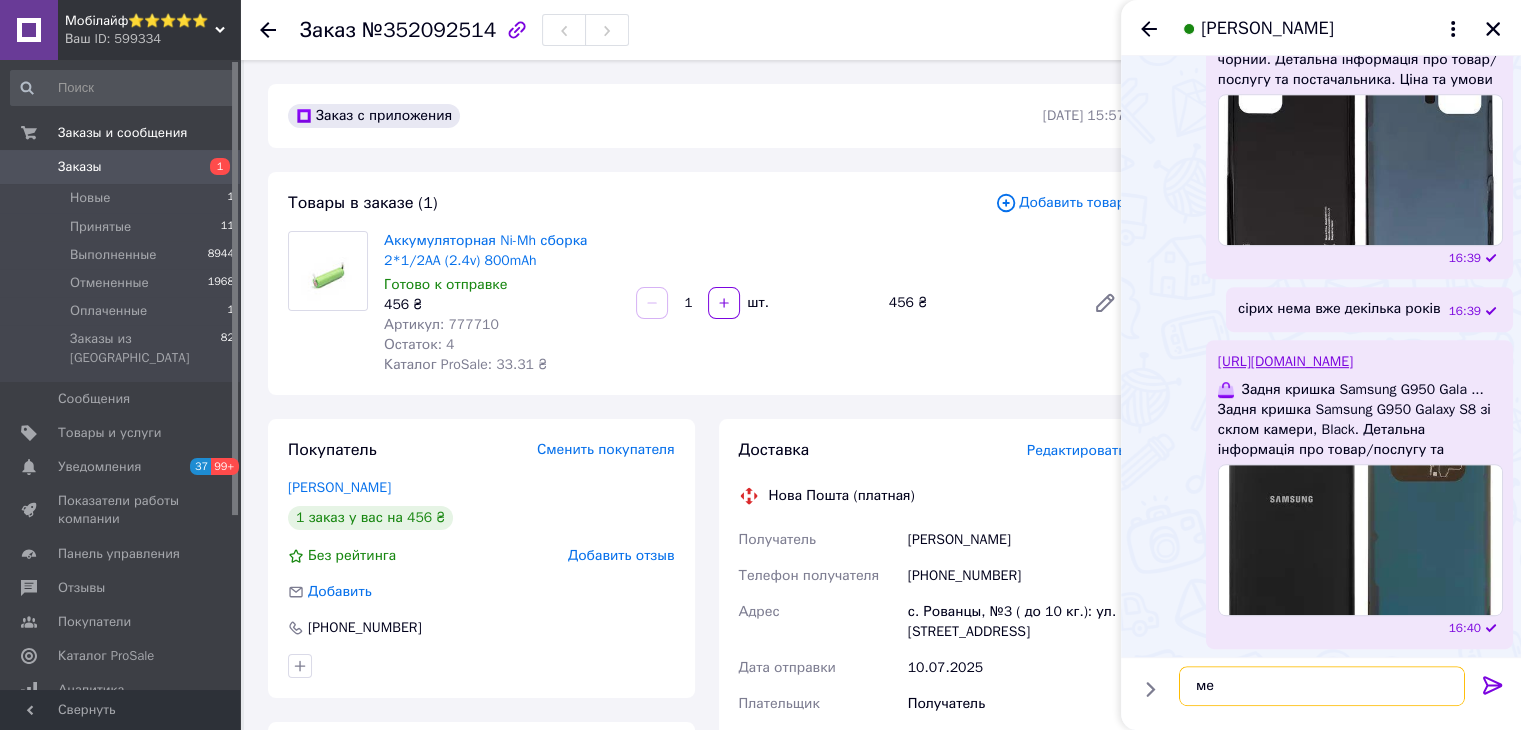 type on "м" 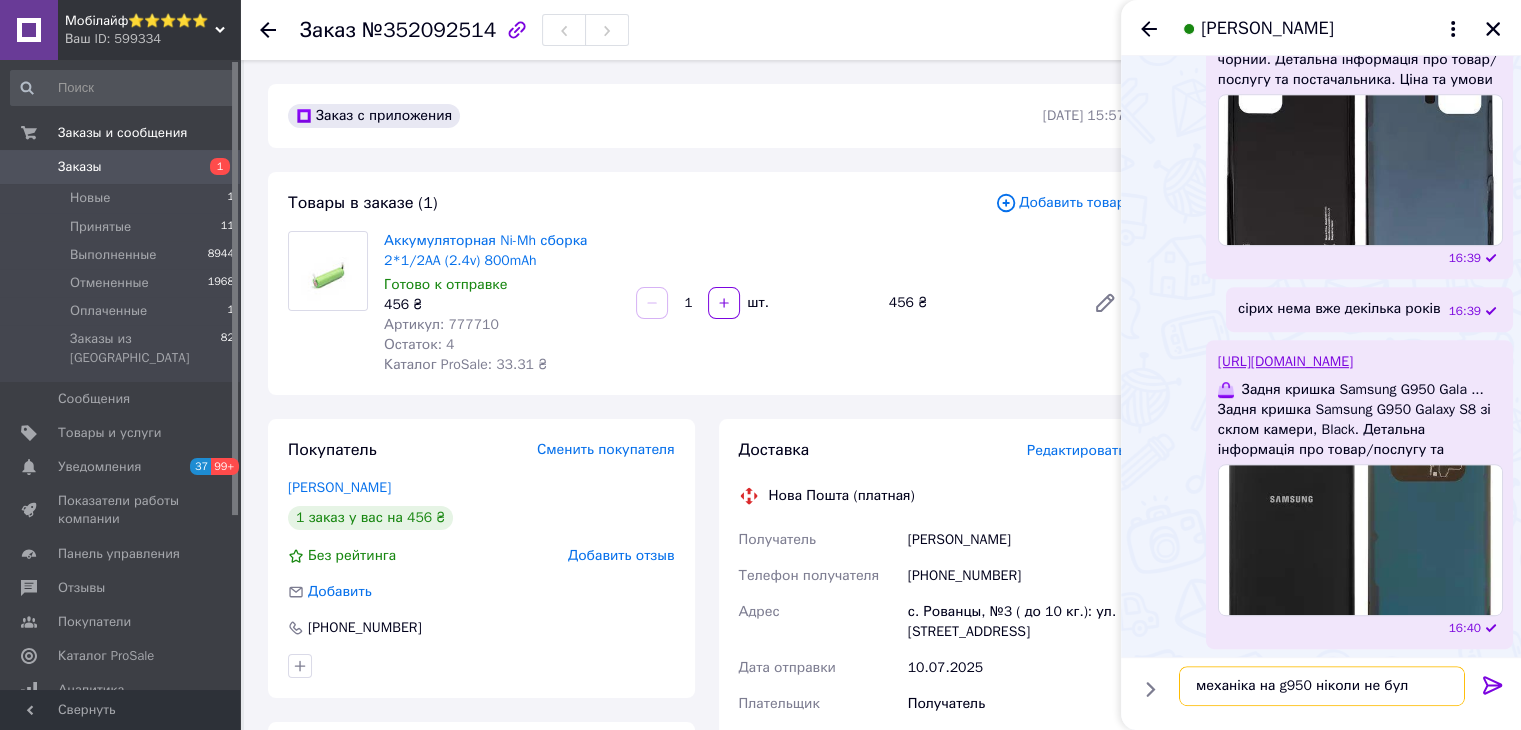 type on "механіка на g950 ніколи не було" 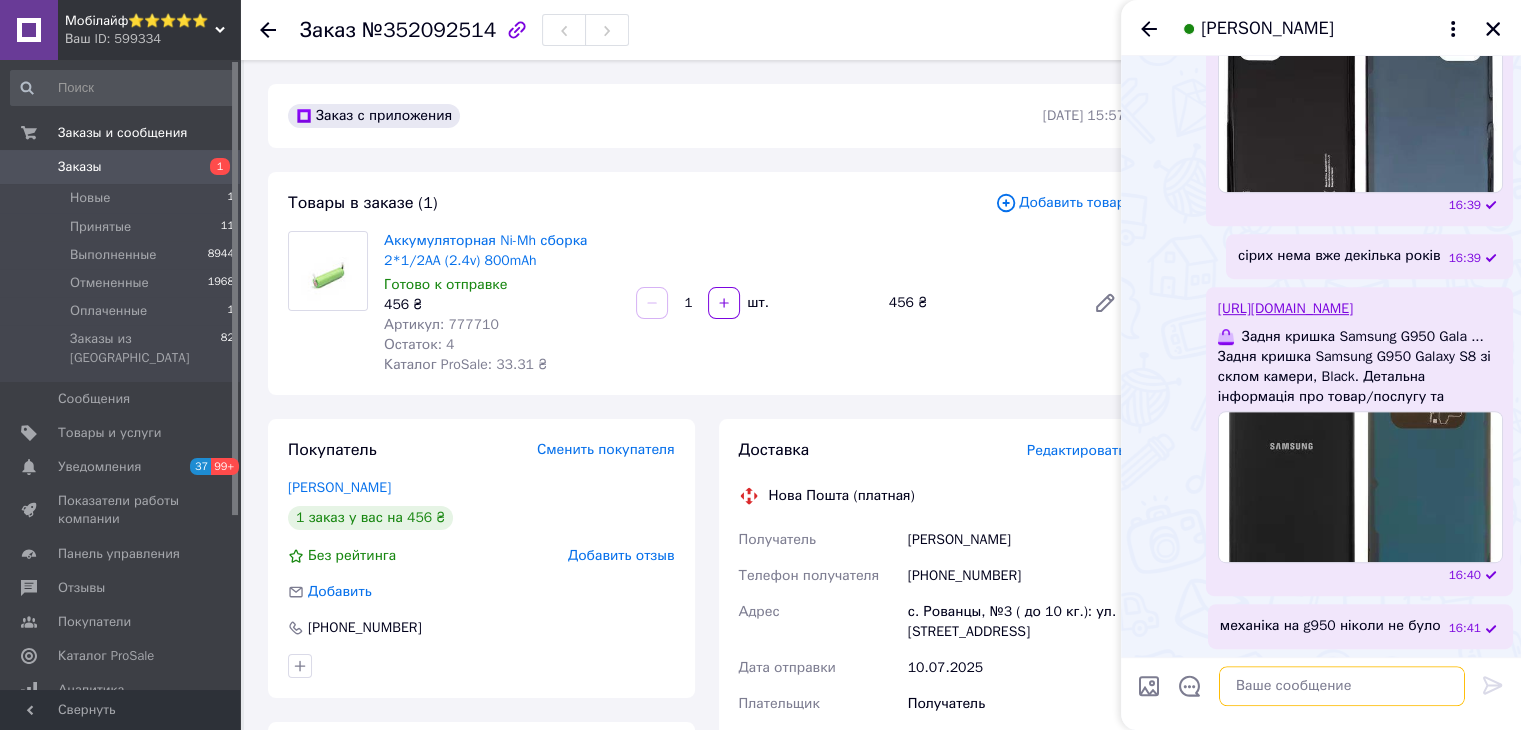 scroll, scrollTop: 1340, scrollLeft: 0, axis: vertical 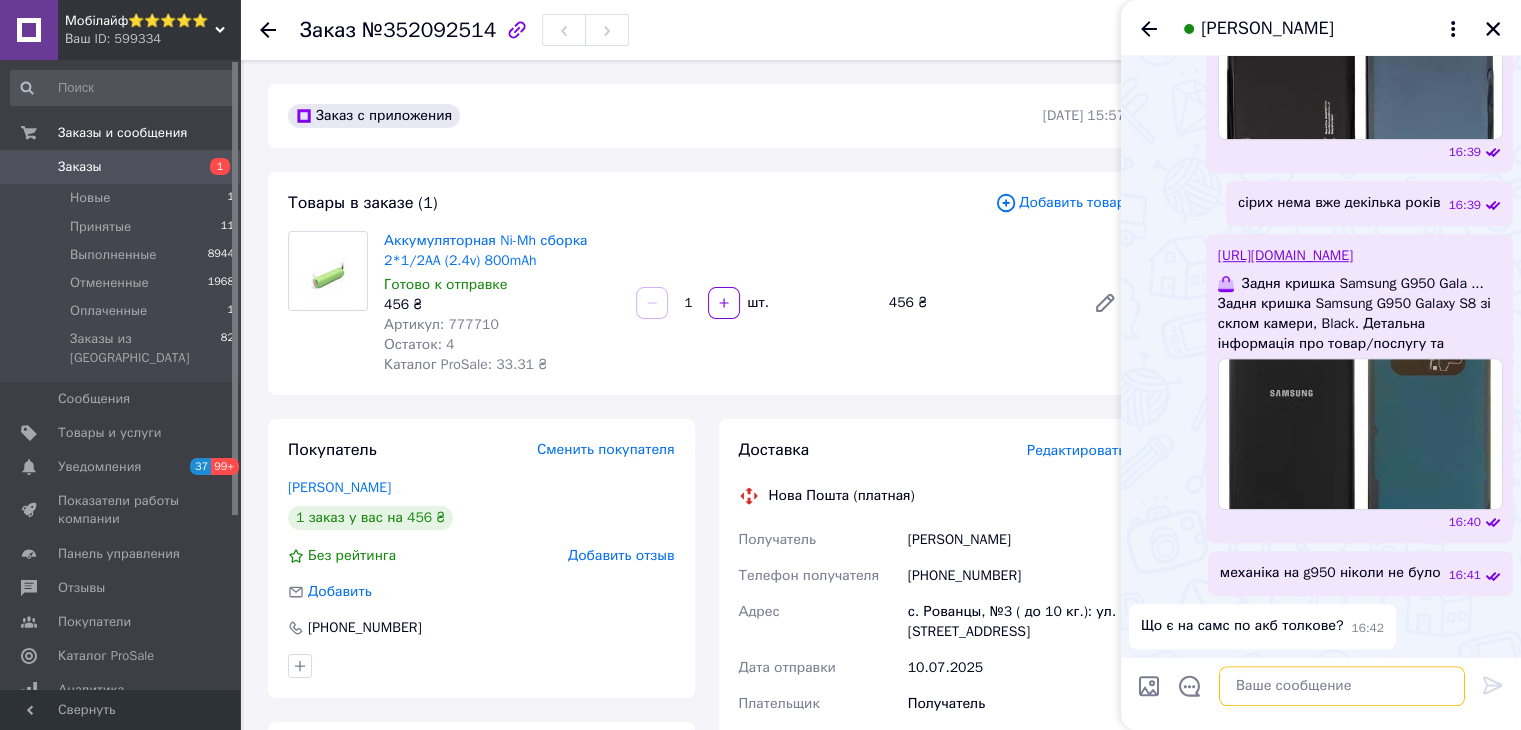 click at bounding box center [1342, 686] 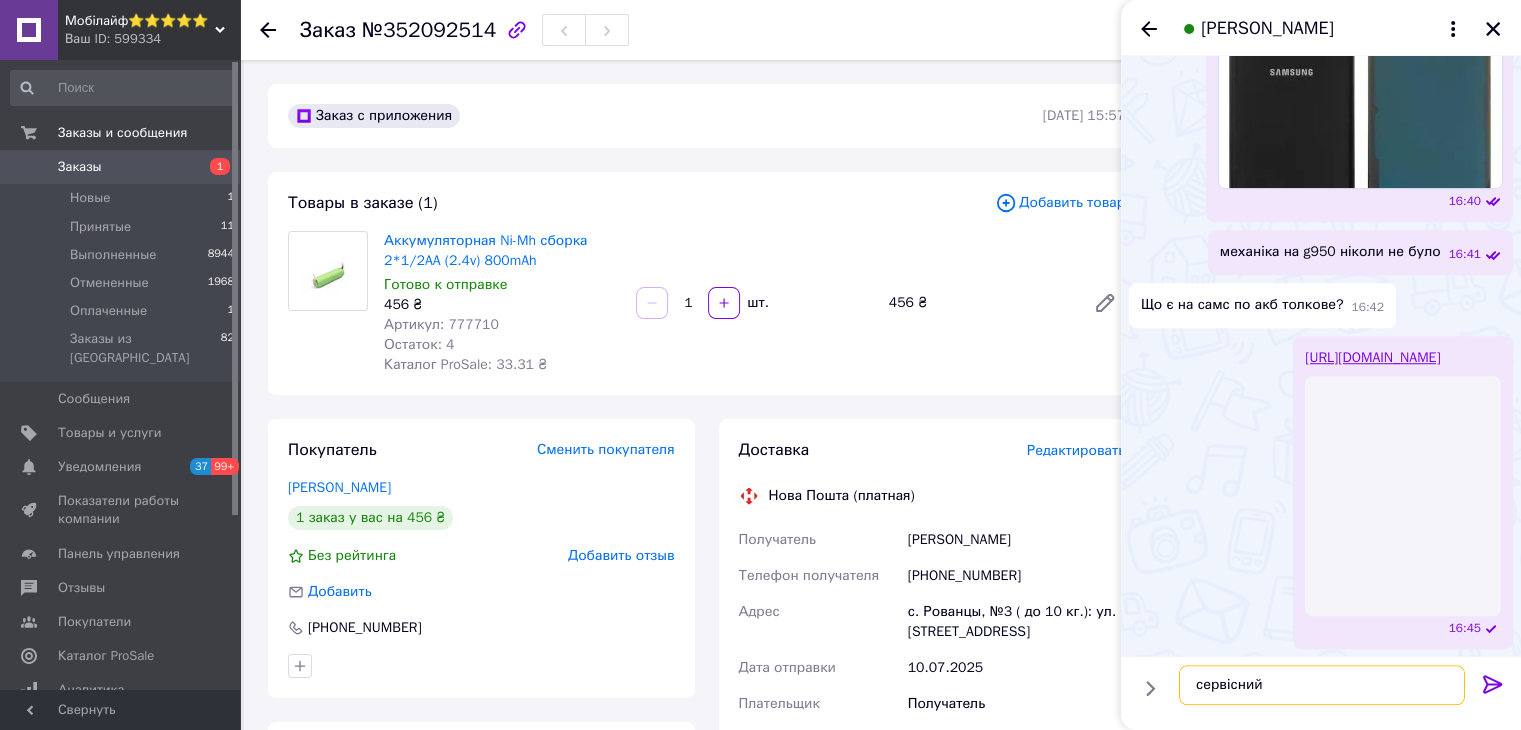 scroll, scrollTop: 1731, scrollLeft: 0, axis: vertical 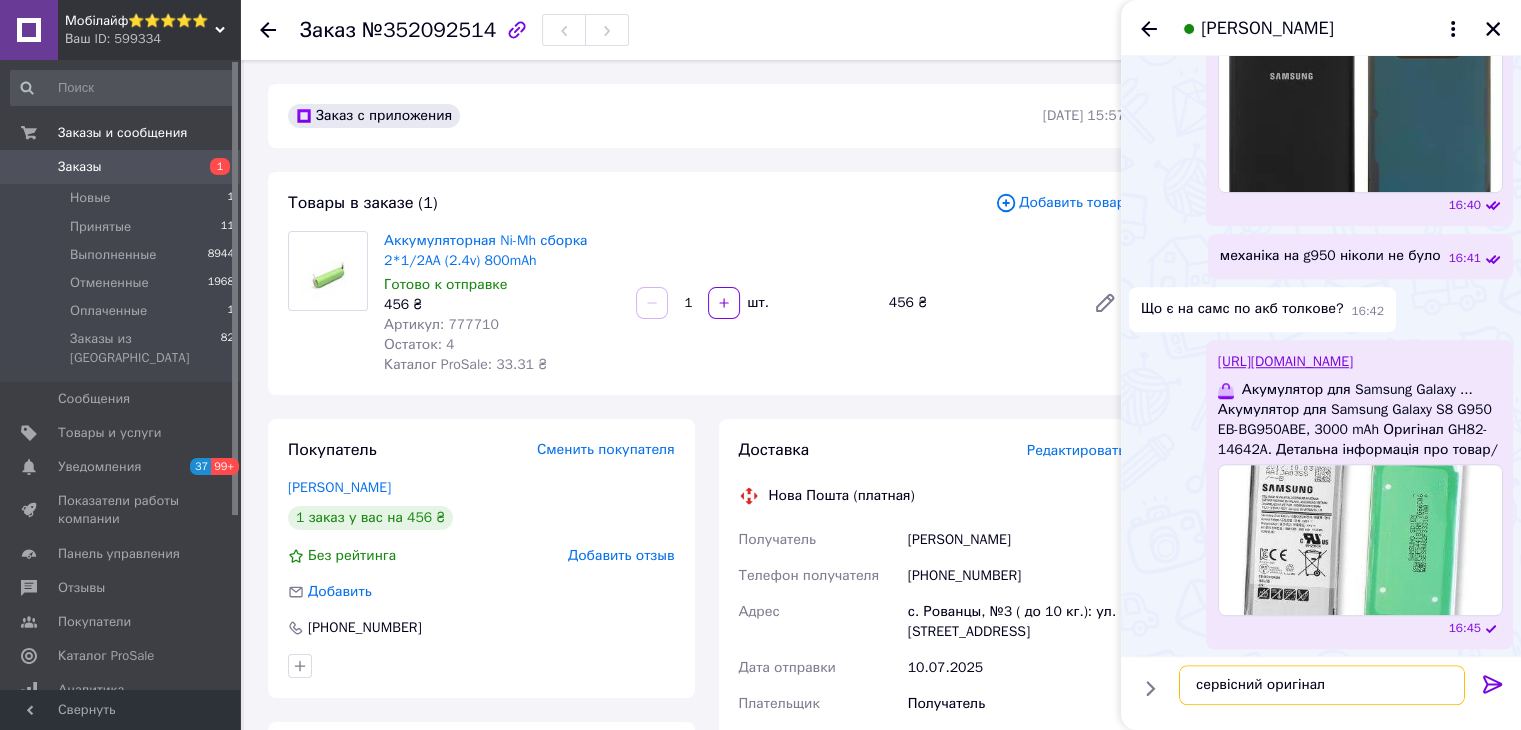 type on "сервісний оригінал" 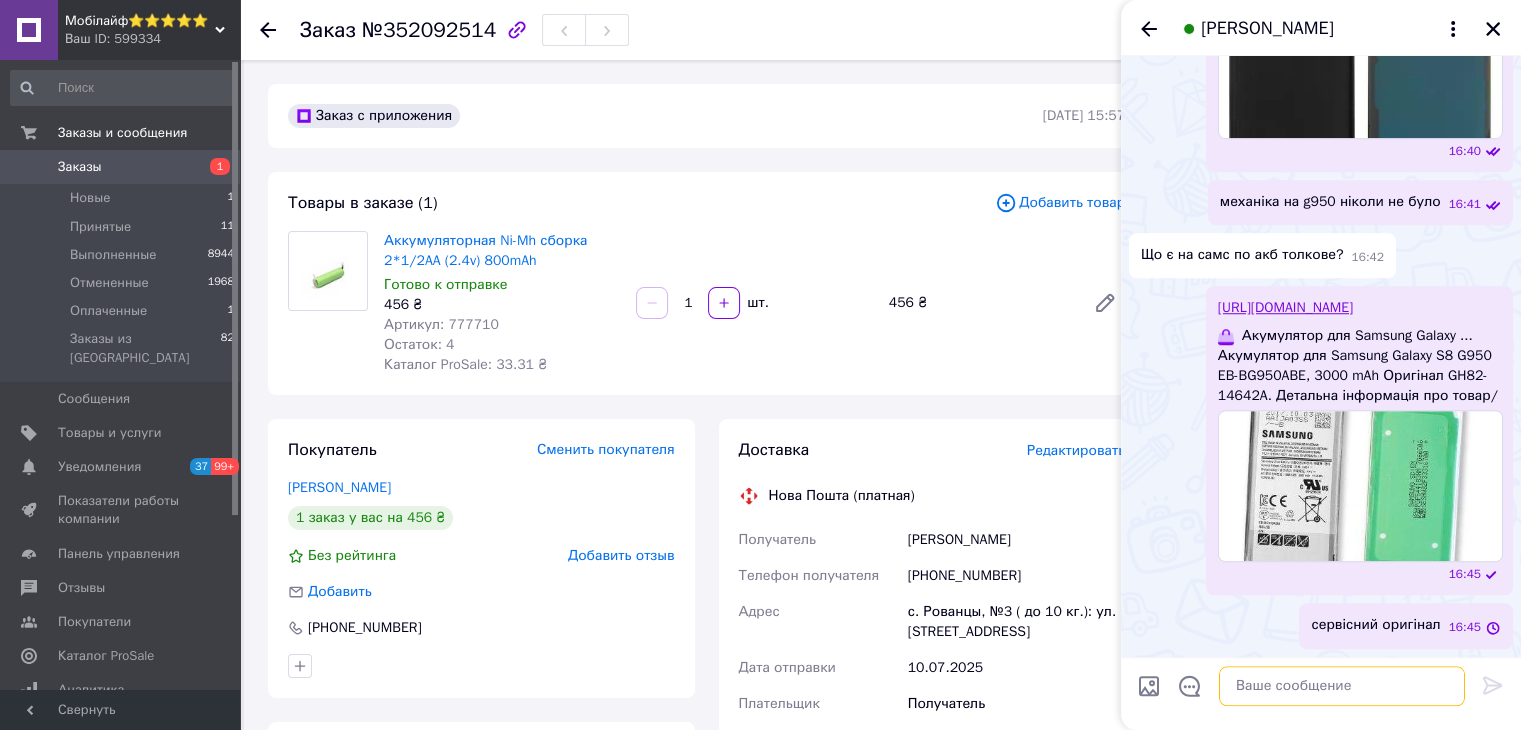 scroll, scrollTop: 1784, scrollLeft: 0, axis: vertical 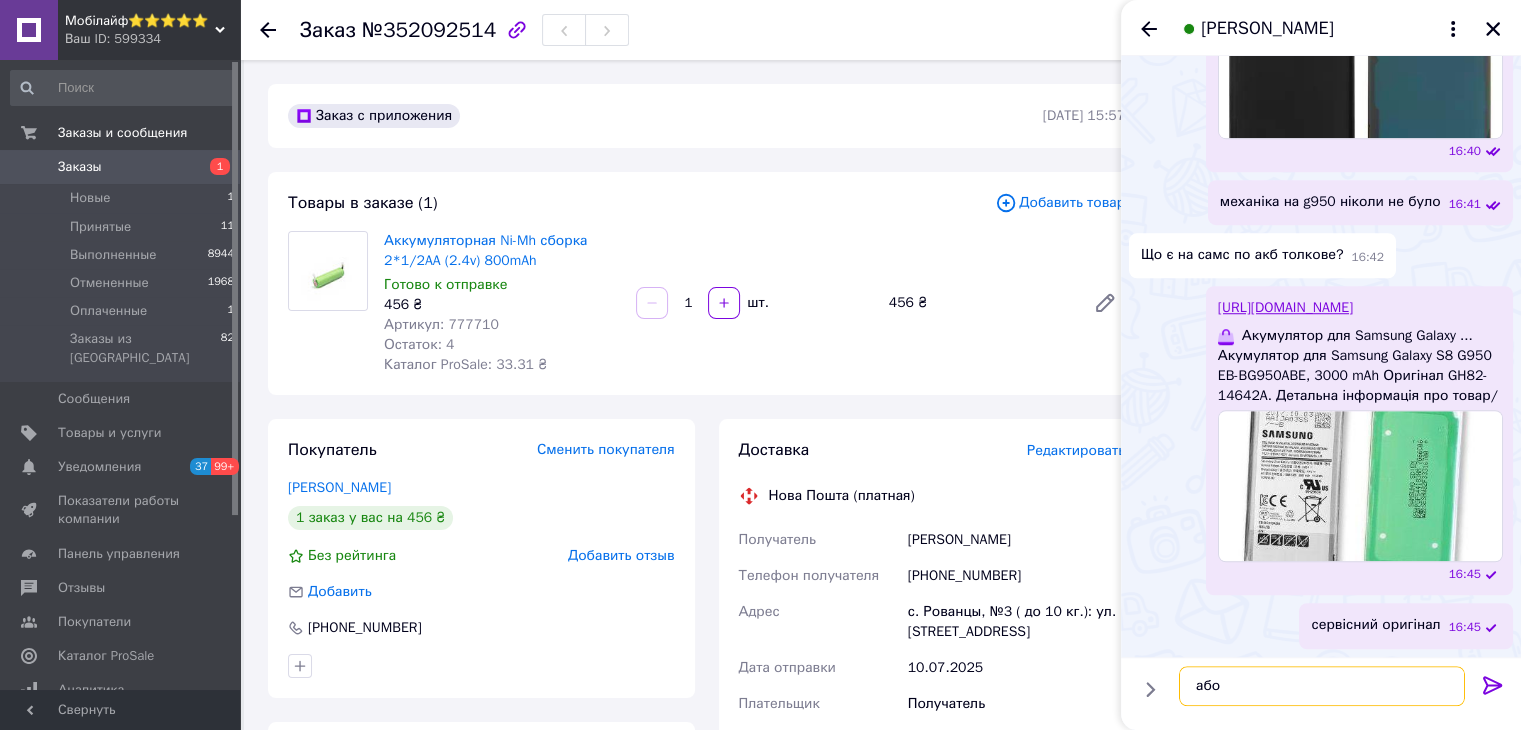 paste on "Original (PRC)" 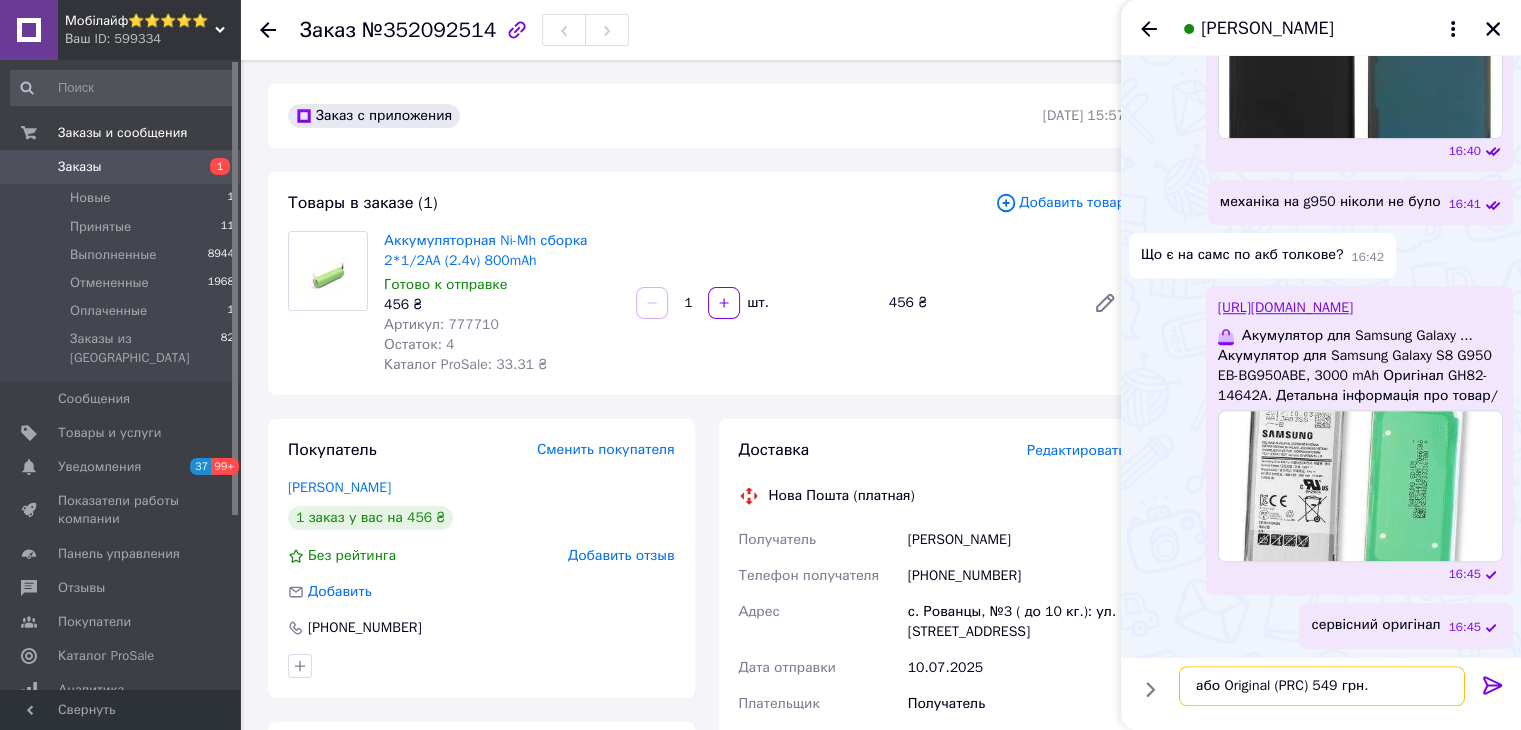 type on "або Original (PRC) 549 грн." 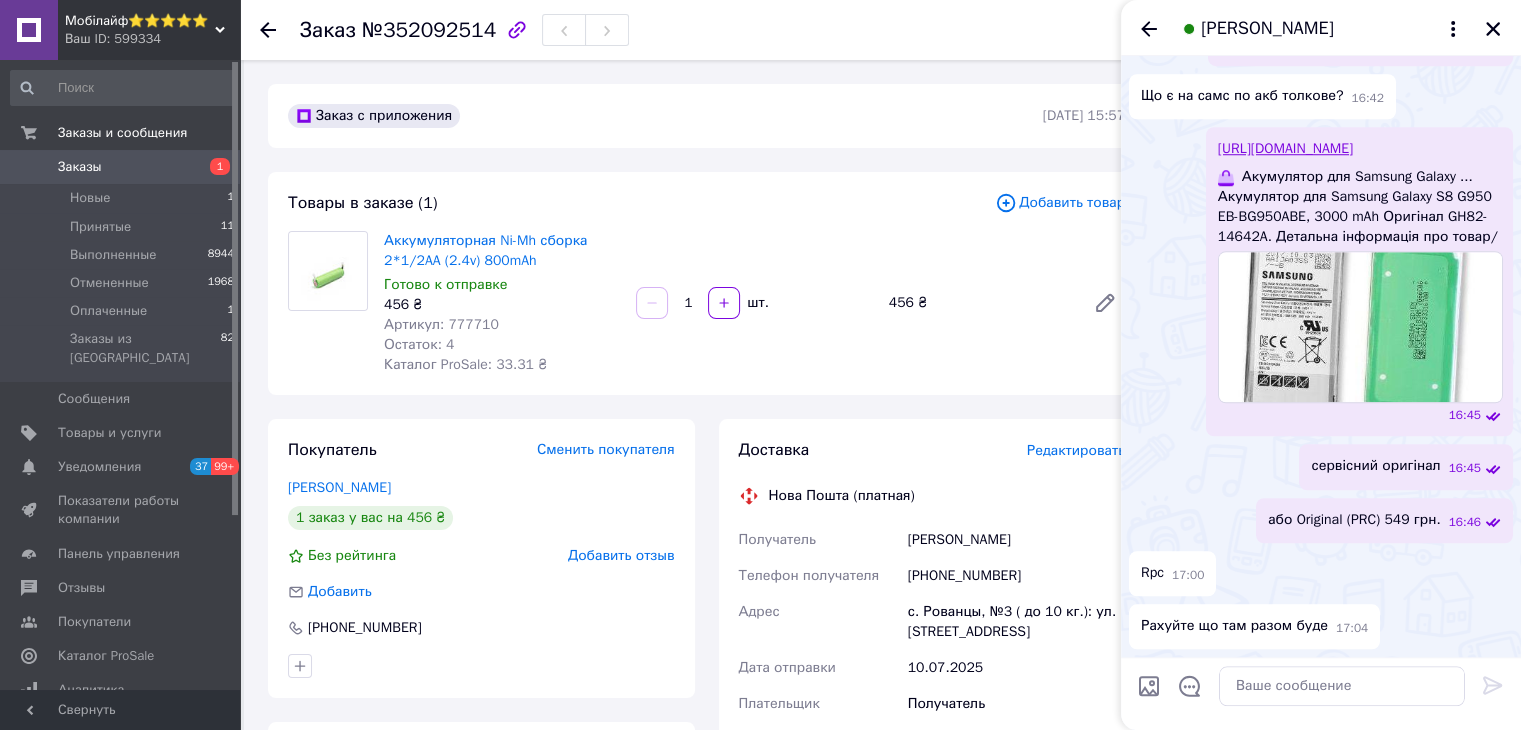 scroll, scrollTop: 1944, scrollLeft: 0, axis: vertical 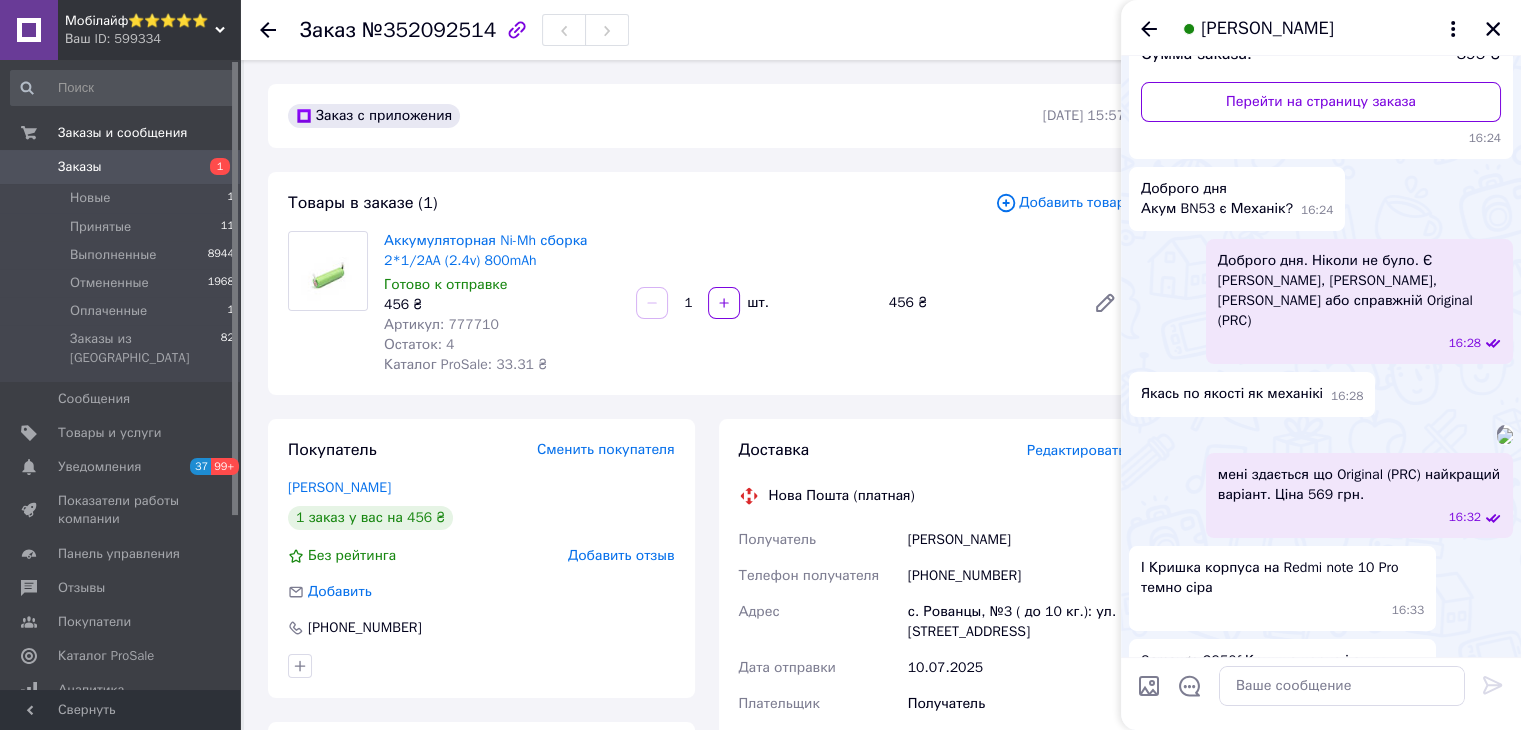 click on "Доброго дня Акум BN53 є Механік?" at bounding box center (1217, 199) 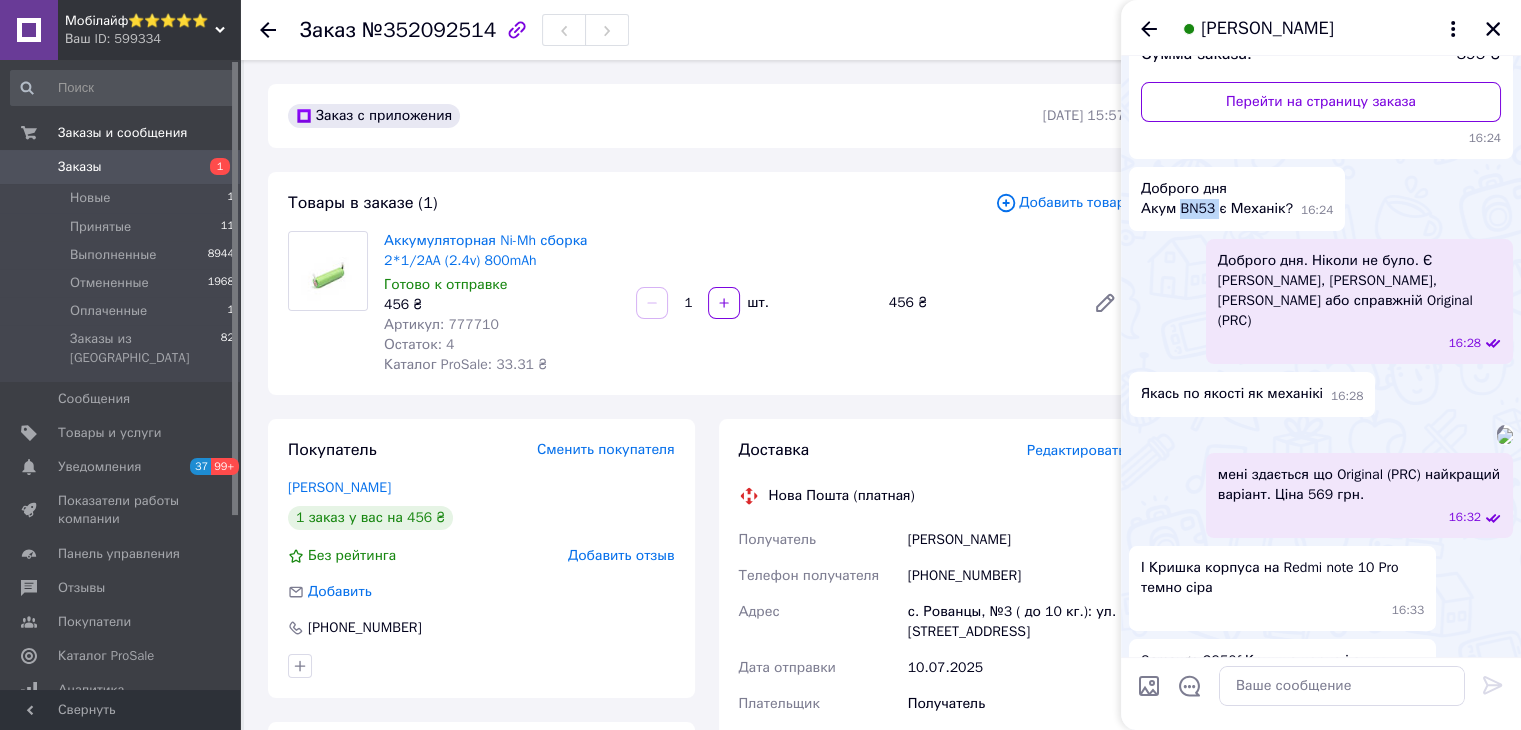 click on "Доброго дня Акум BN53 є Механік?" at bounding box center (1217, 199) 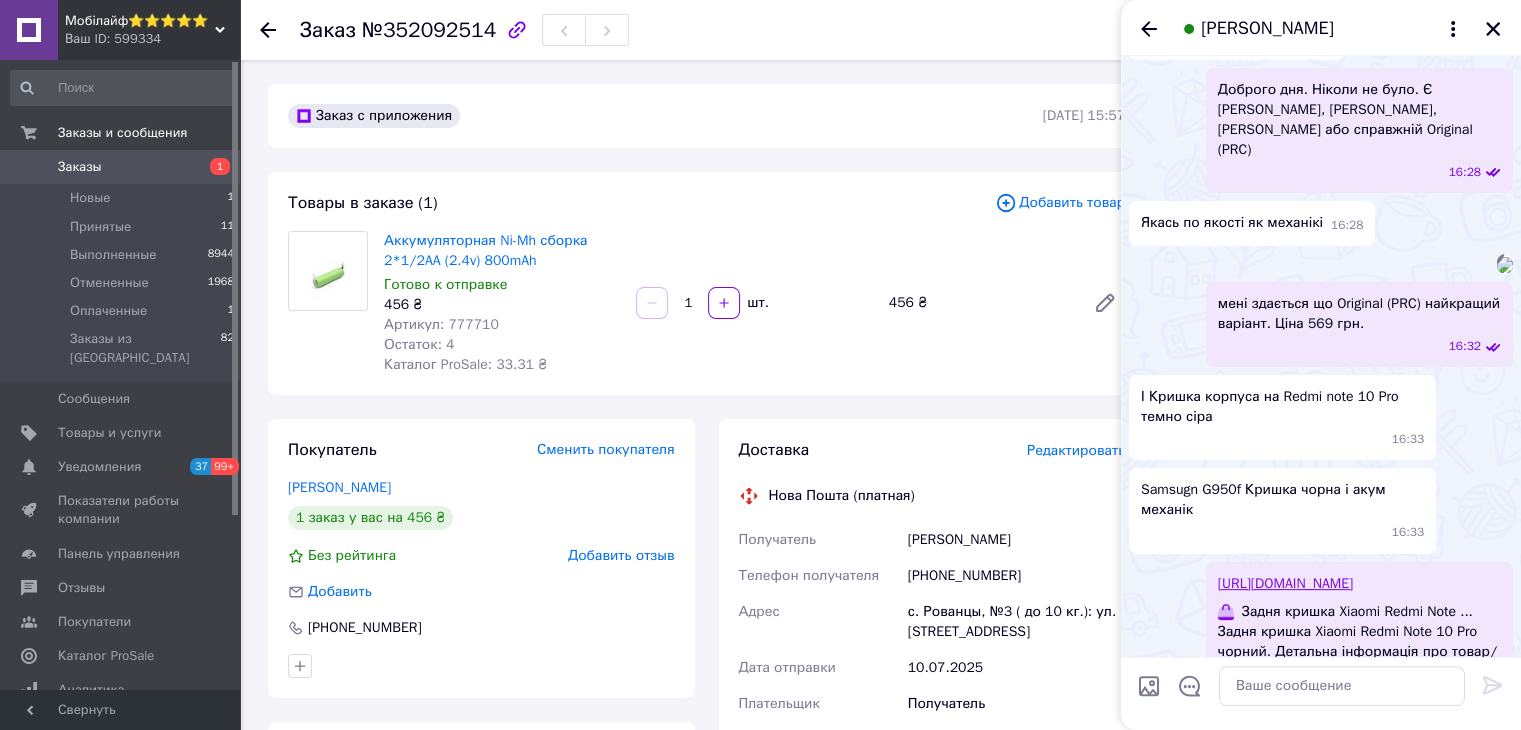 scroll, scrollTop: 444, scrollLeft: 0, axis: vertical 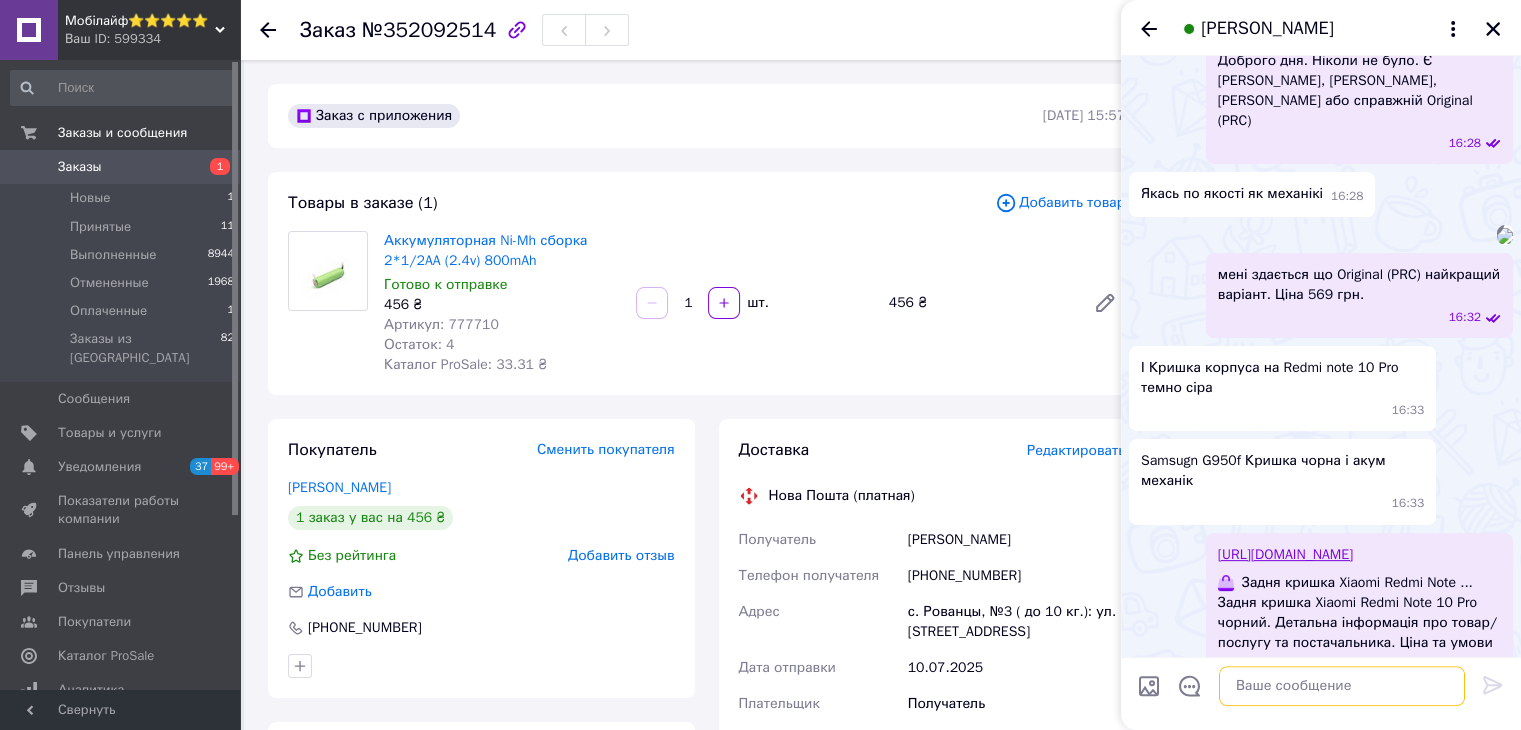 click at bounding box center (1342, 686) 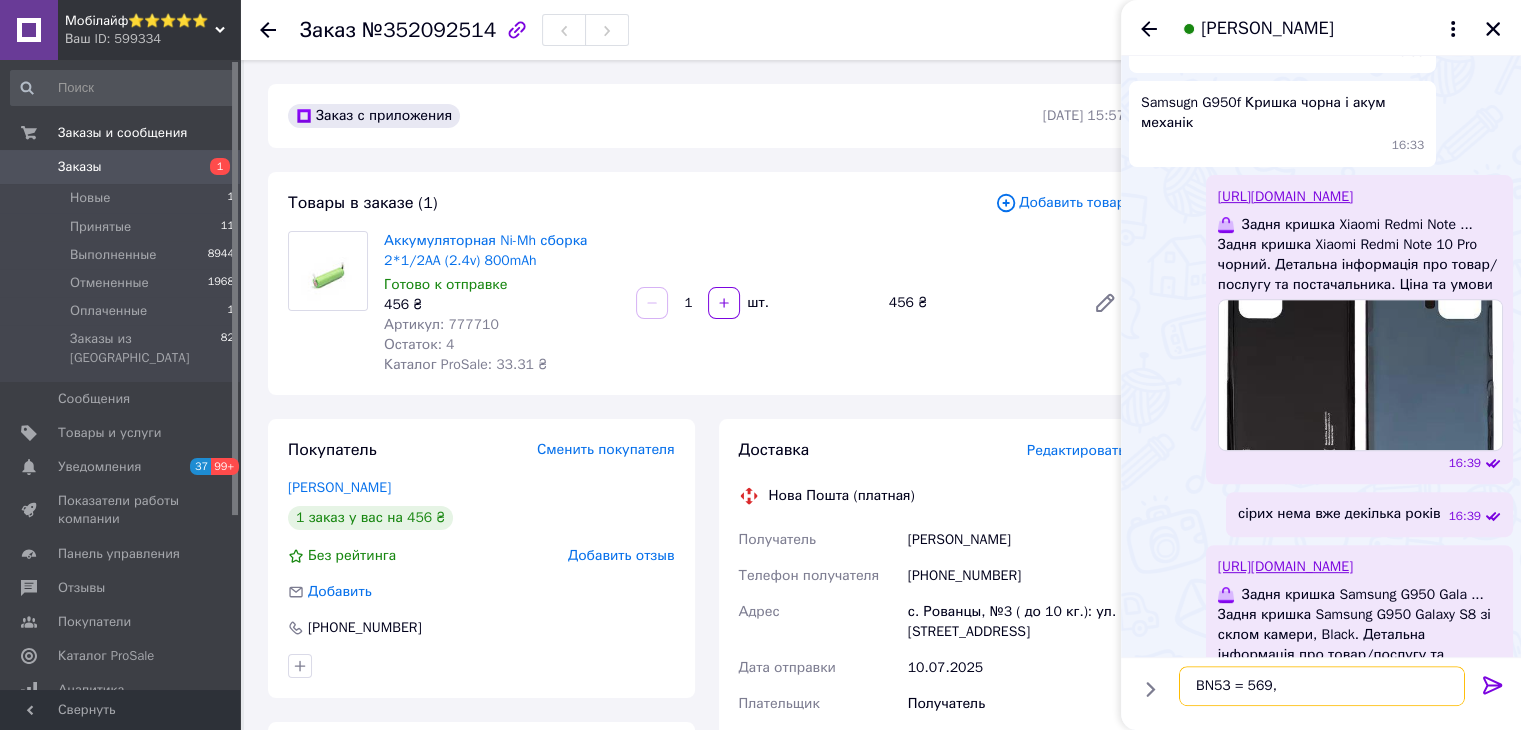 scroll, scrollTop: 1044, scrollLeft: 0, axis: vertical 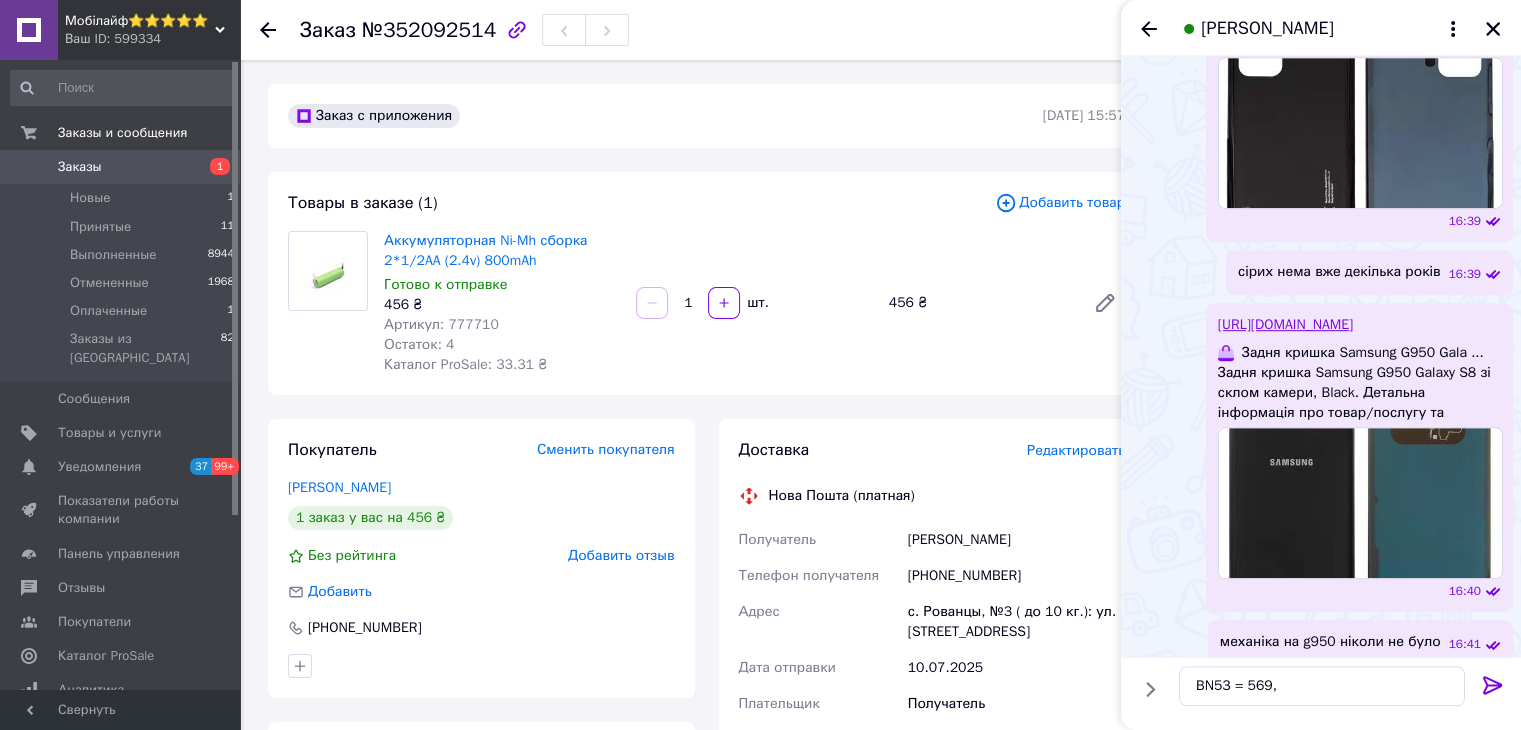click on "https://mobilife.prom.ua/ua/p1962173781-zadnyaya-kryshka-xiaomi.html" at bounding box center [1285, -46] 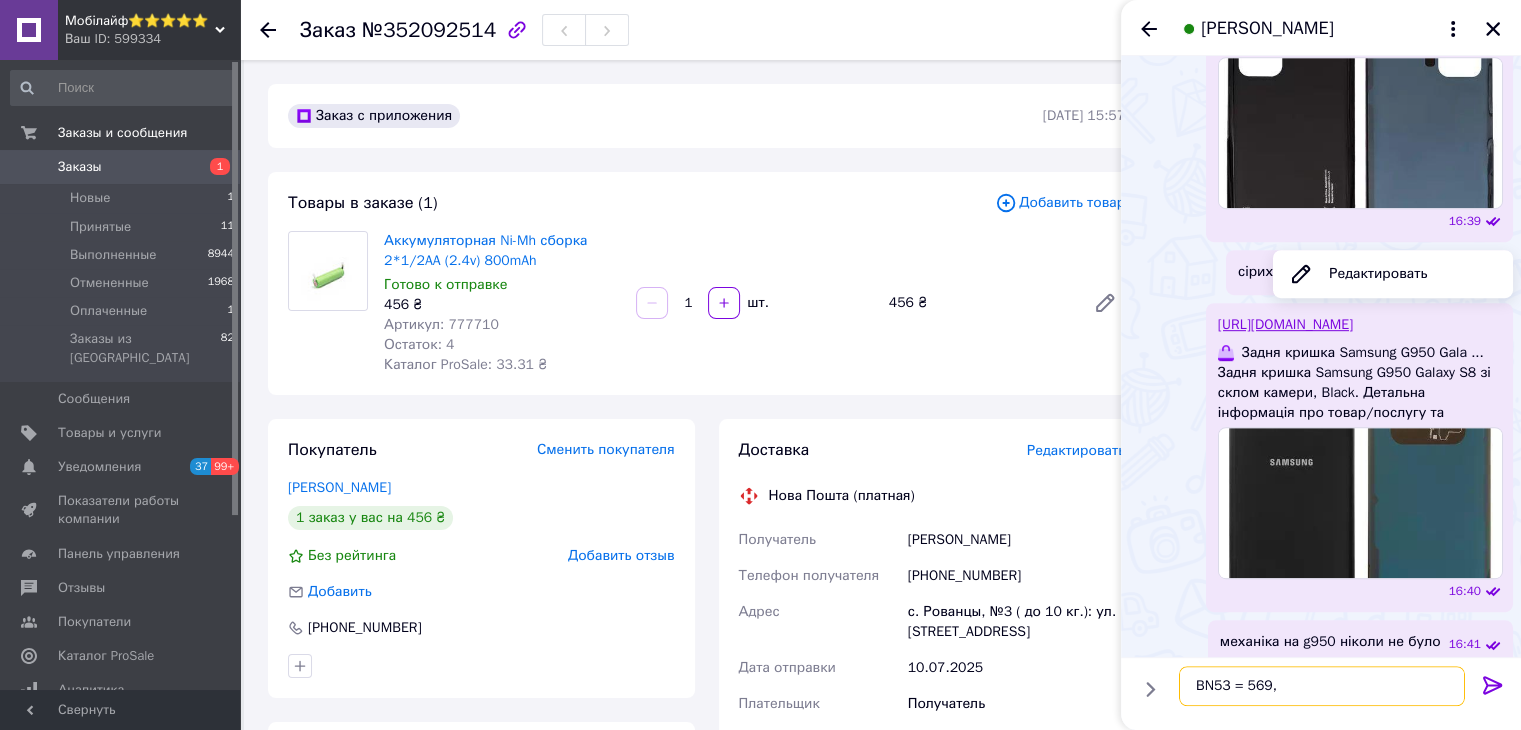 click on "BN53 = 569," at bounding box center (1322, 686) 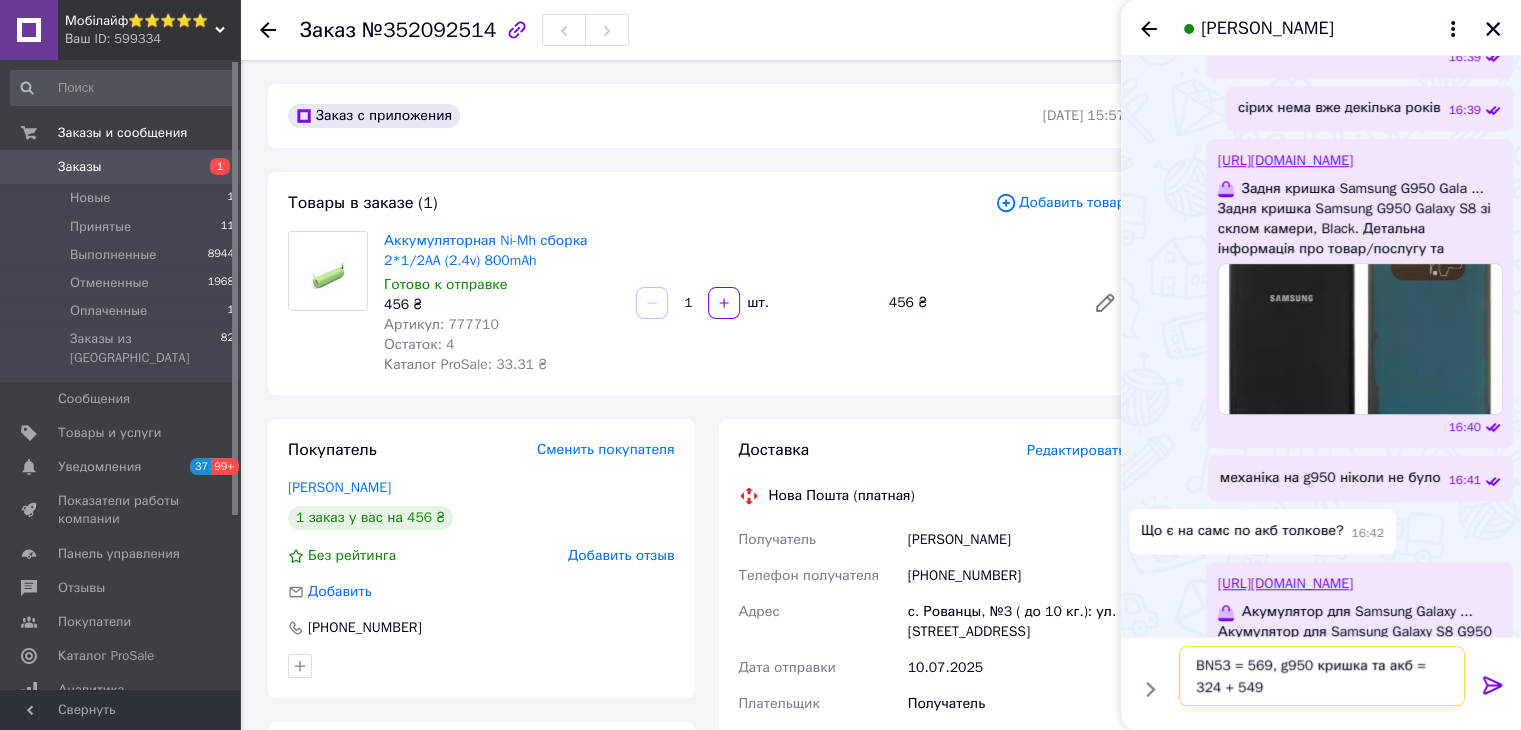 scroll, scrollTop: 1144, scrollLeft: 0, axis: vertical 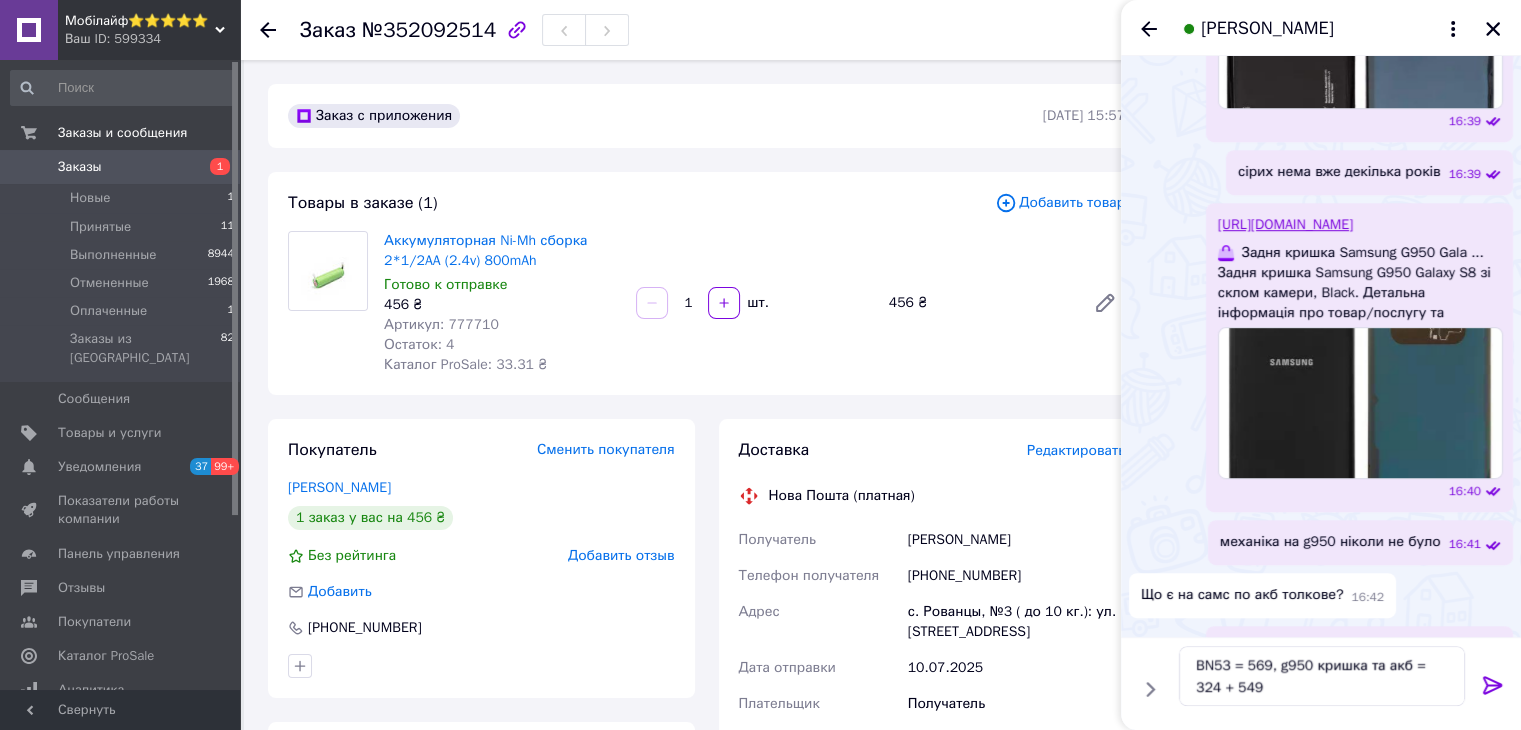 click on "https://mobilife.prom.ua/ua/p1962173781-zadnyaya-kryshka-xiaomi.html" at bounding box center (1285, -146) 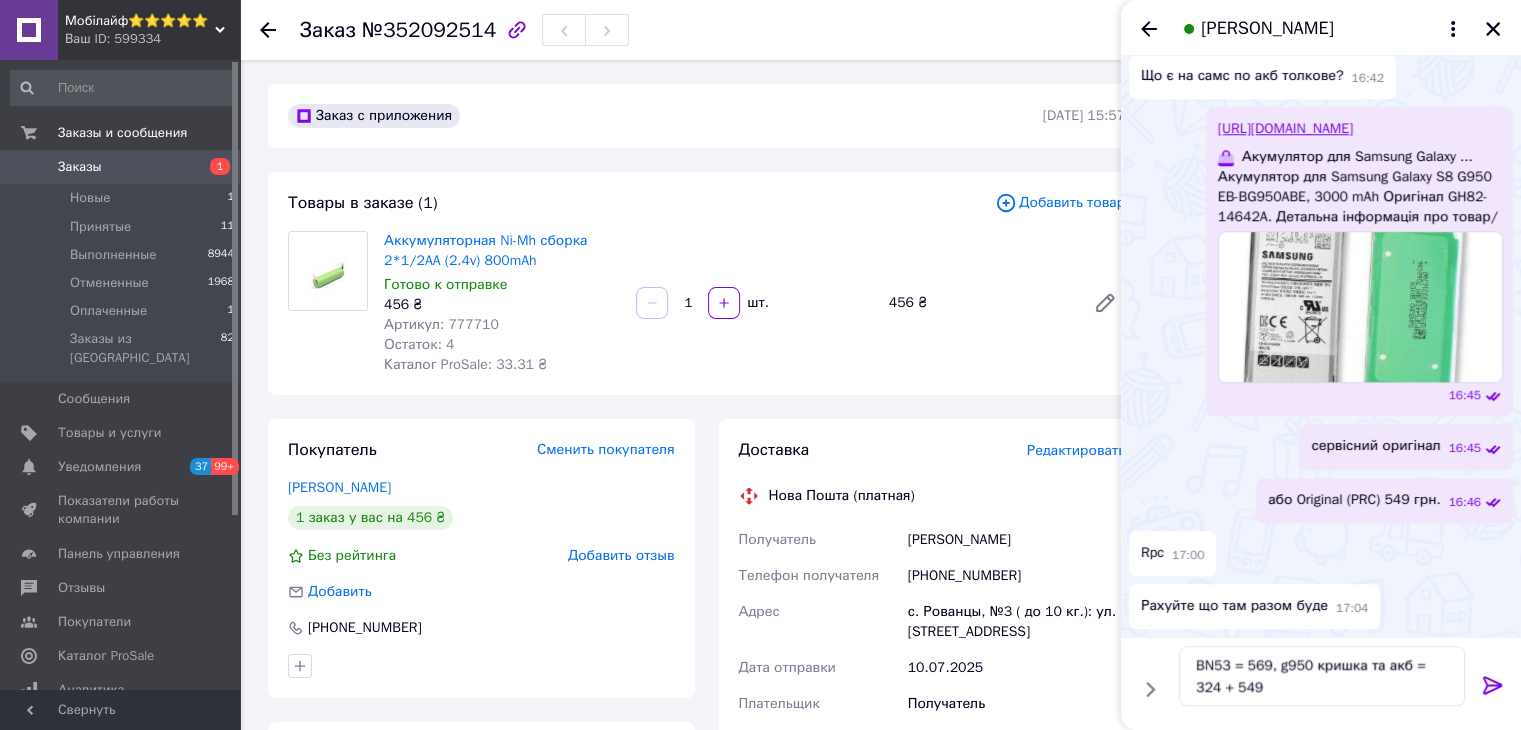 scroll, scrollTop: 1964, scrollLeft: 0, axis: vertical 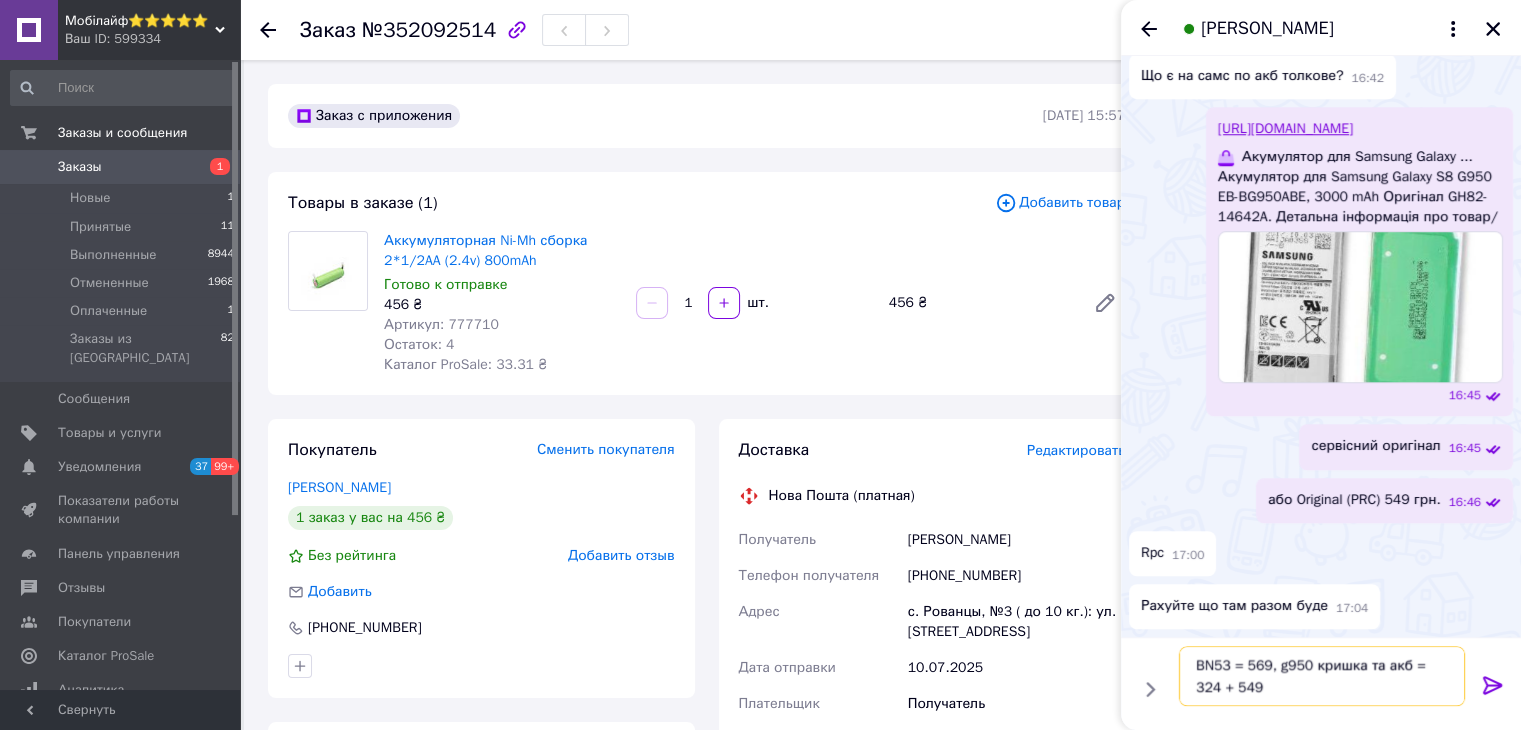 click on "BN53 = 569, g950 кришка та акб = 324 + 549" at bounding box center (1322, 676) 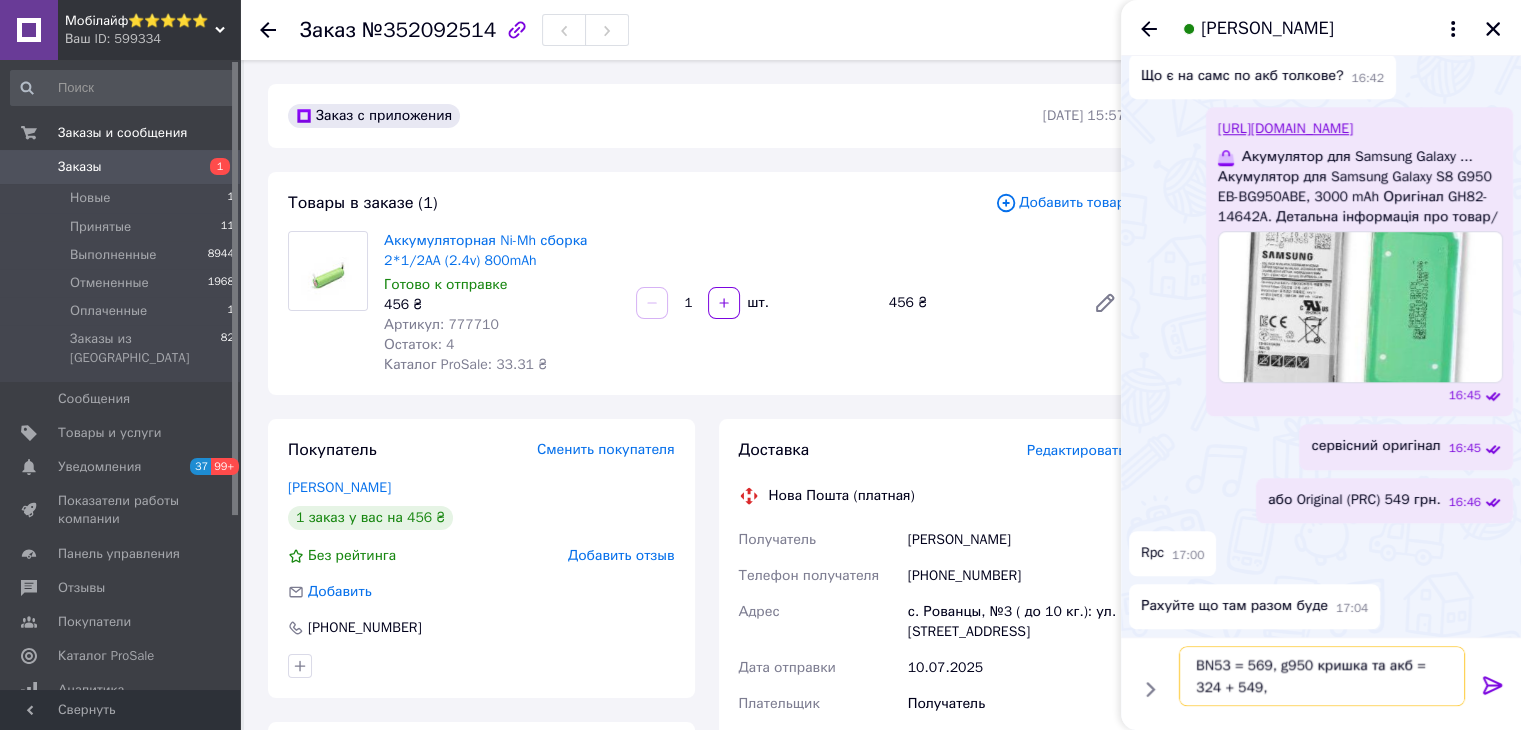 paste on "Note 10 Pro" 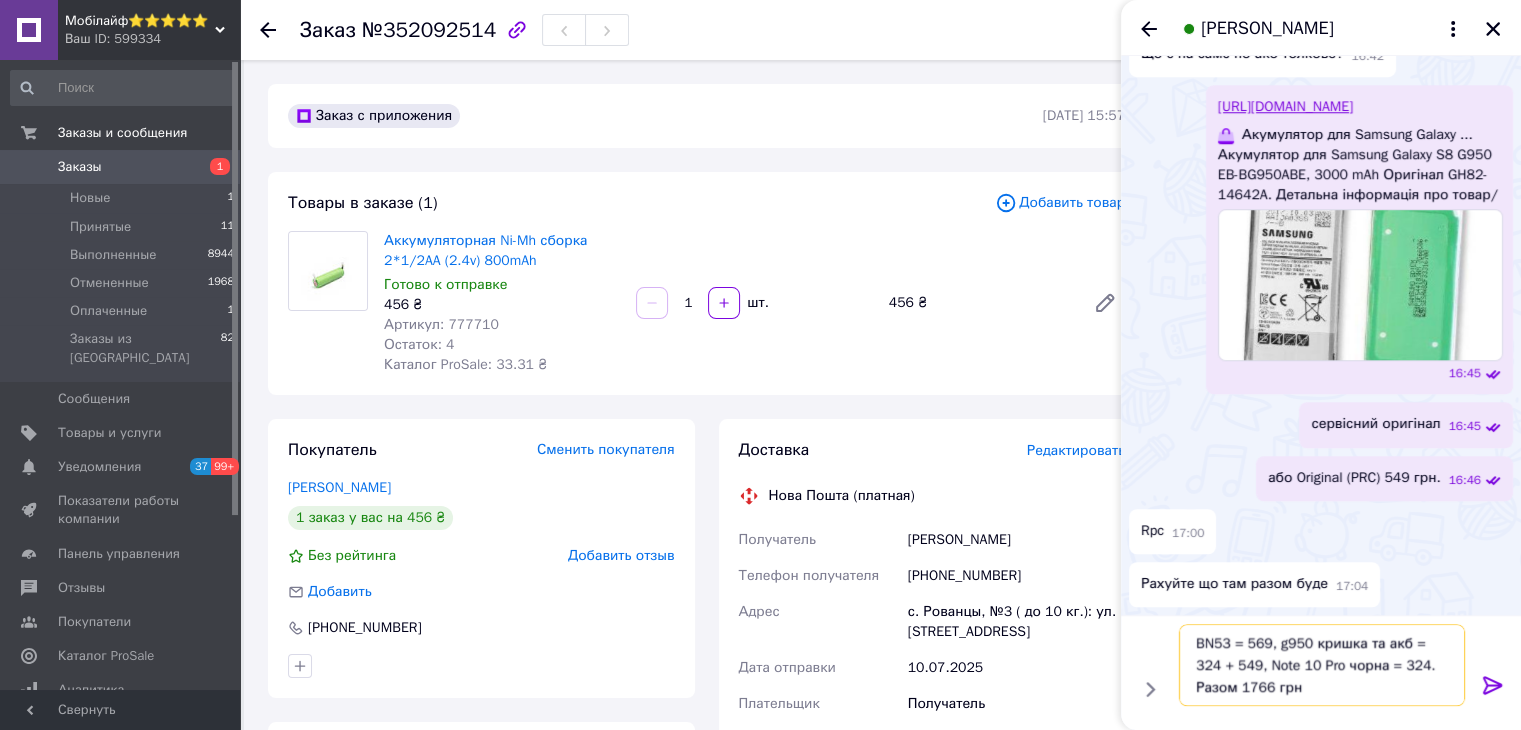 type on "BN53 = 569, g950 кришка та акб = 324 + 549, Note 10 Pro чорна = 324. Разом 1766 грн." 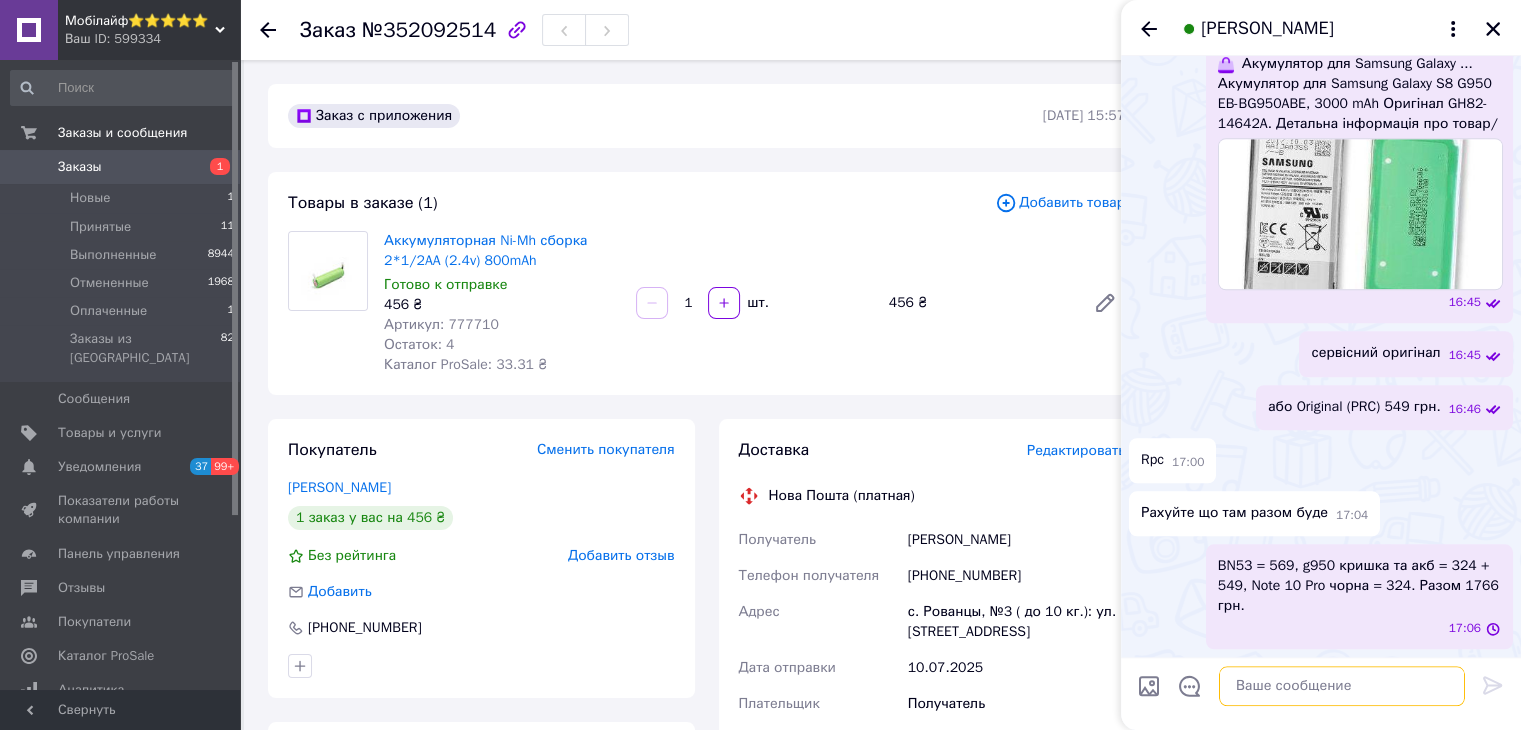 scroll, scrollTop: 2056, scrollLeft: 0, axis: vertical 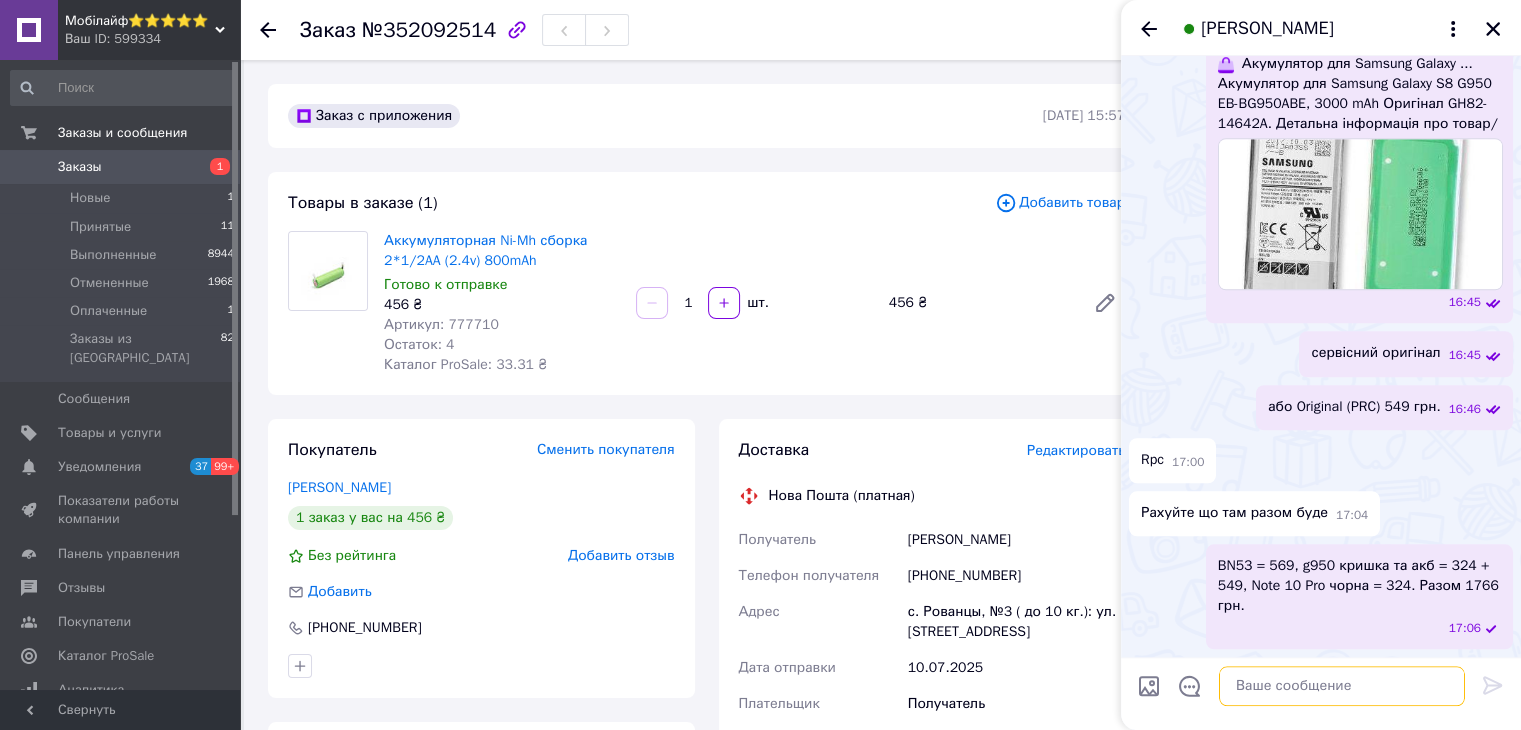 type 